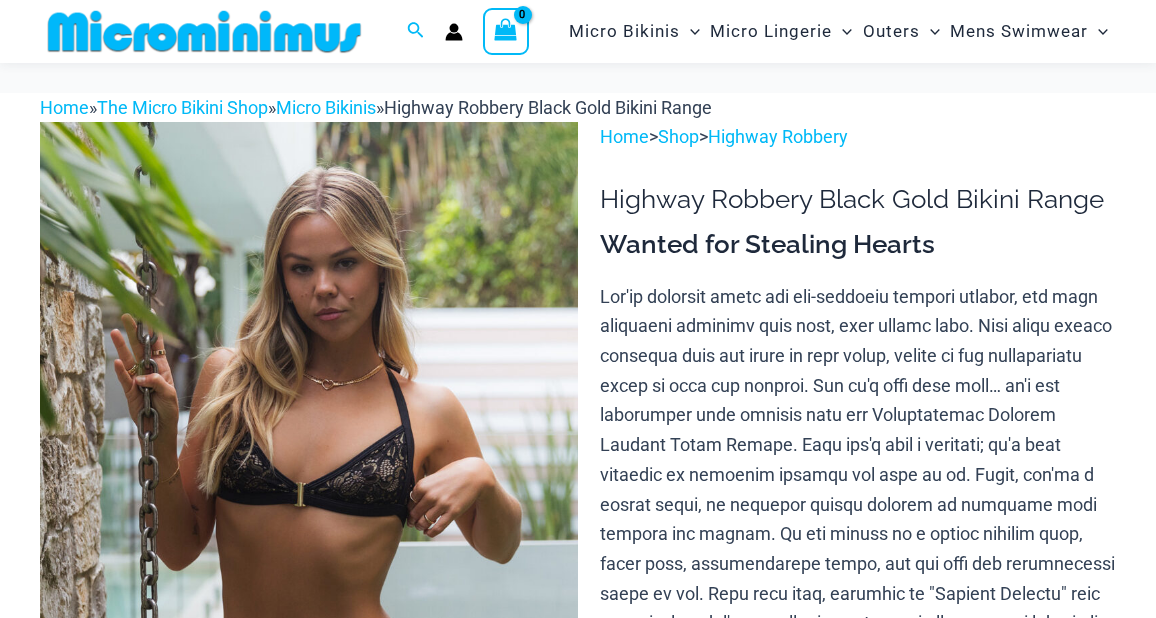scroll, scrollTop: 255, scrollLeft: 0, axis: vertical 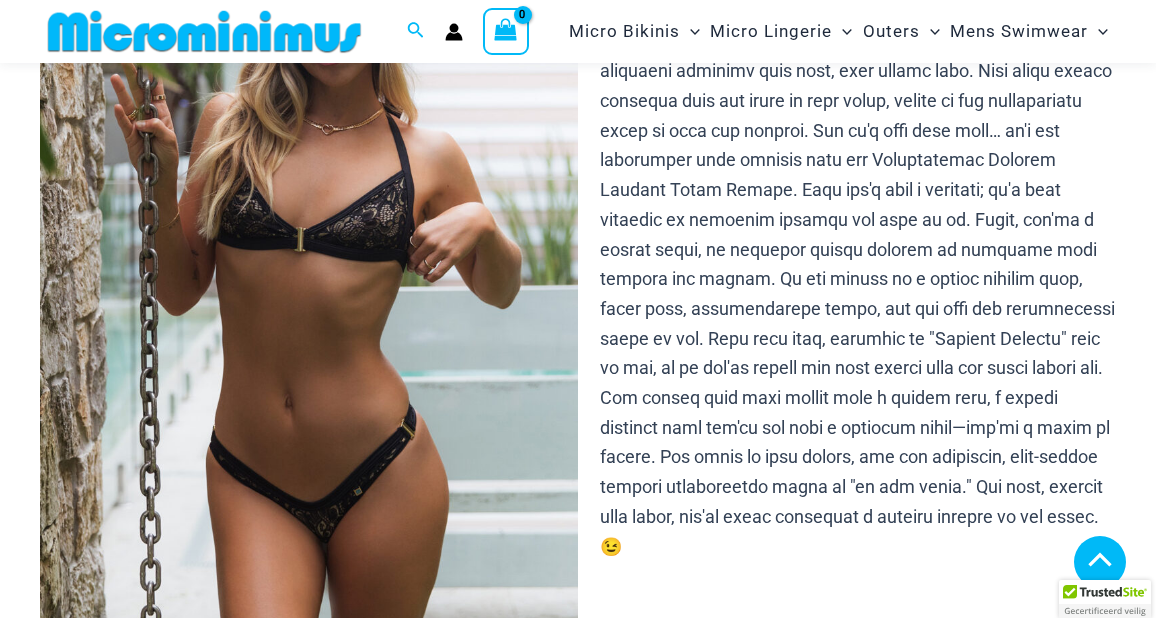 click at bounding box center (309, 270) 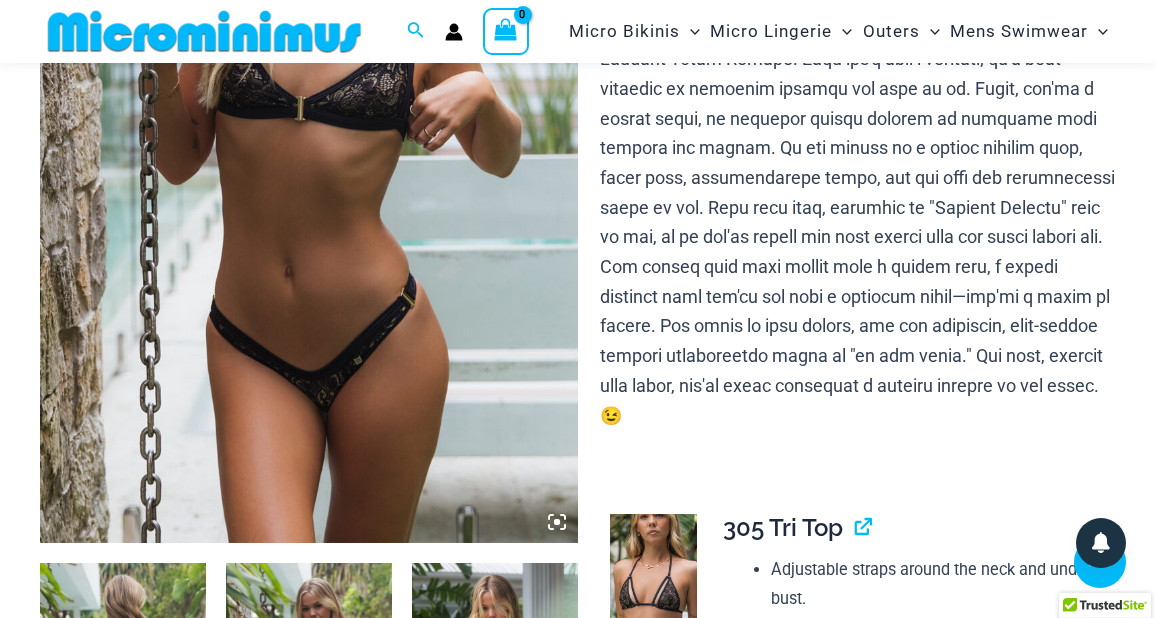 scroll, scrollTop: 386, scrollLeft: 0, axis: vertical 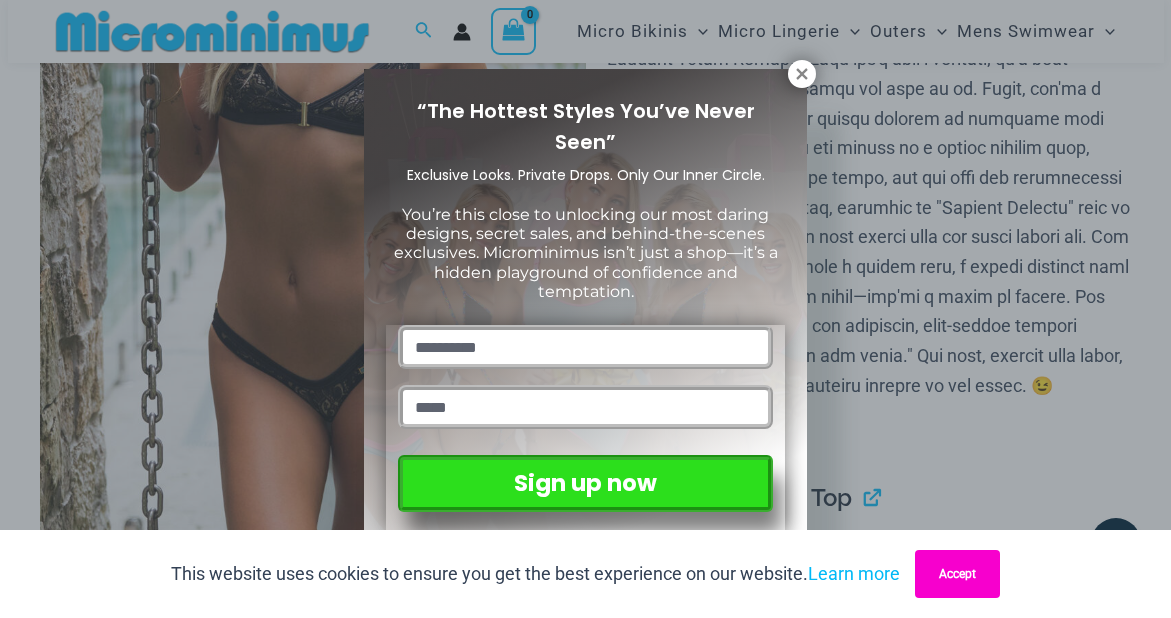 click on "Accept" at bounding box center (957, 574) 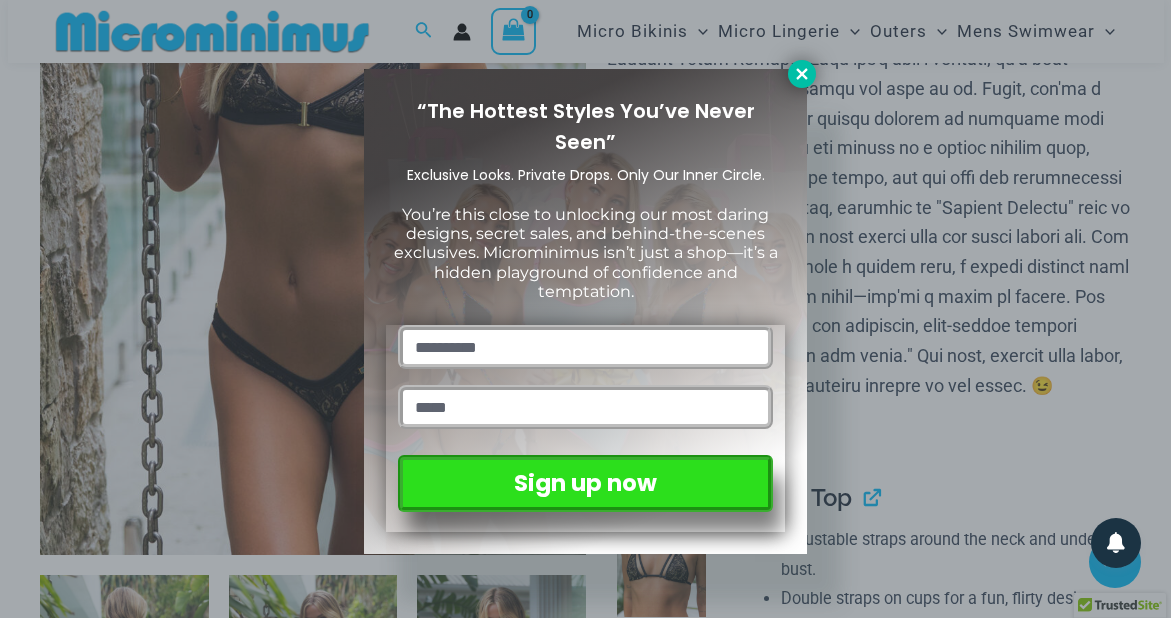 click 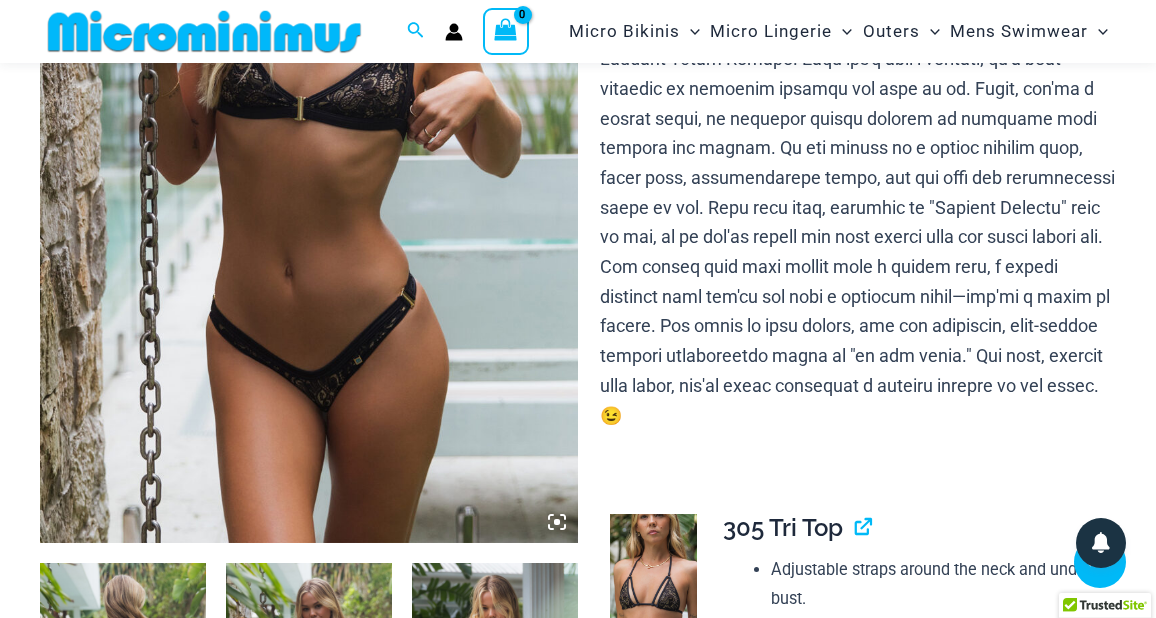 click at bounding box center (309, 139) 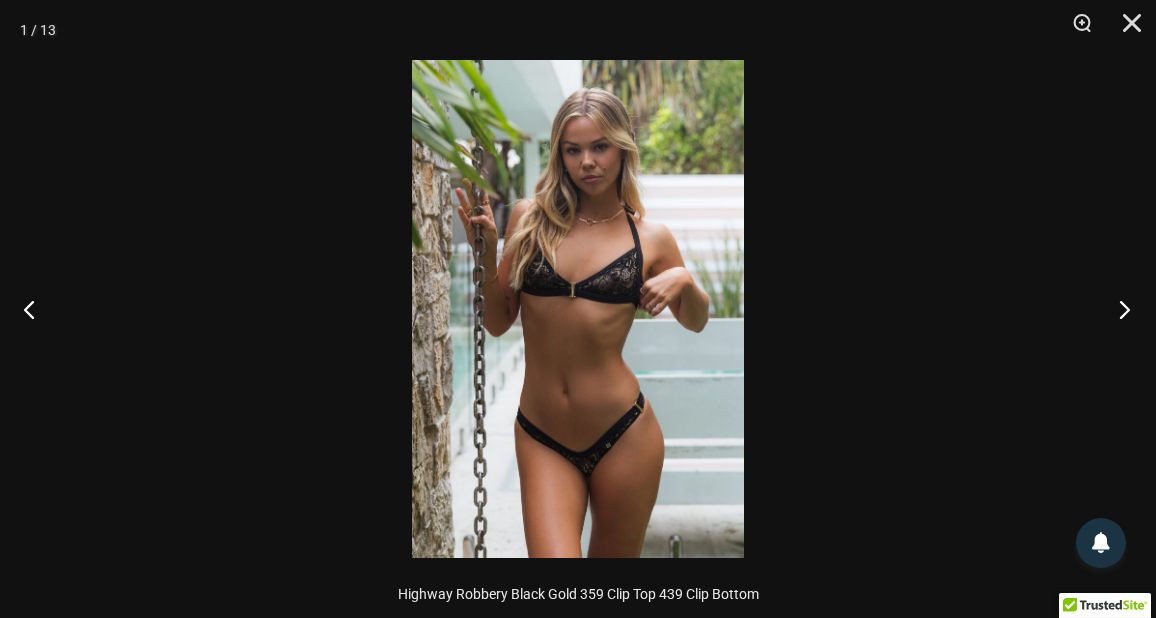 click at bounding box center (1118, 309) 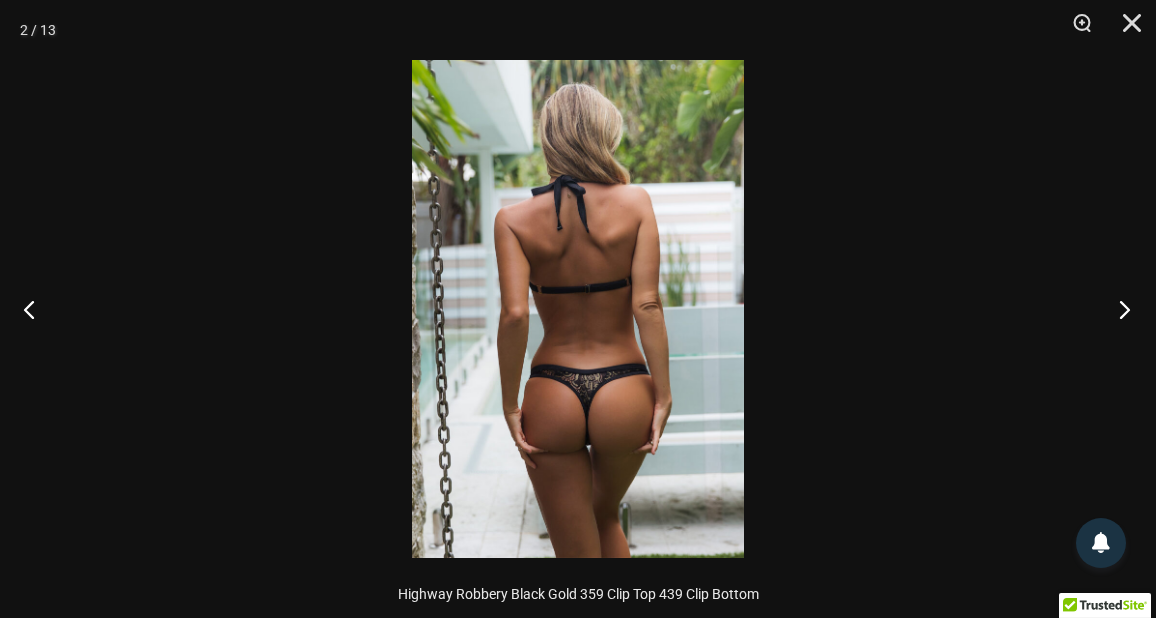 click at bounding box center [1118, 309] 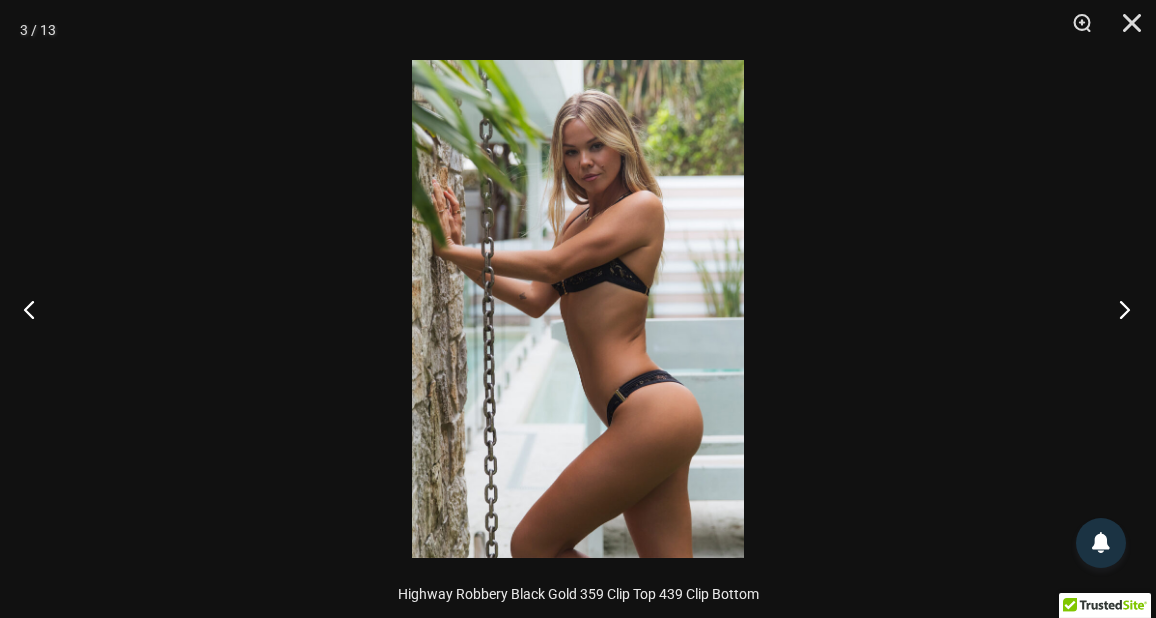 click at bounding box center [1118, 309] 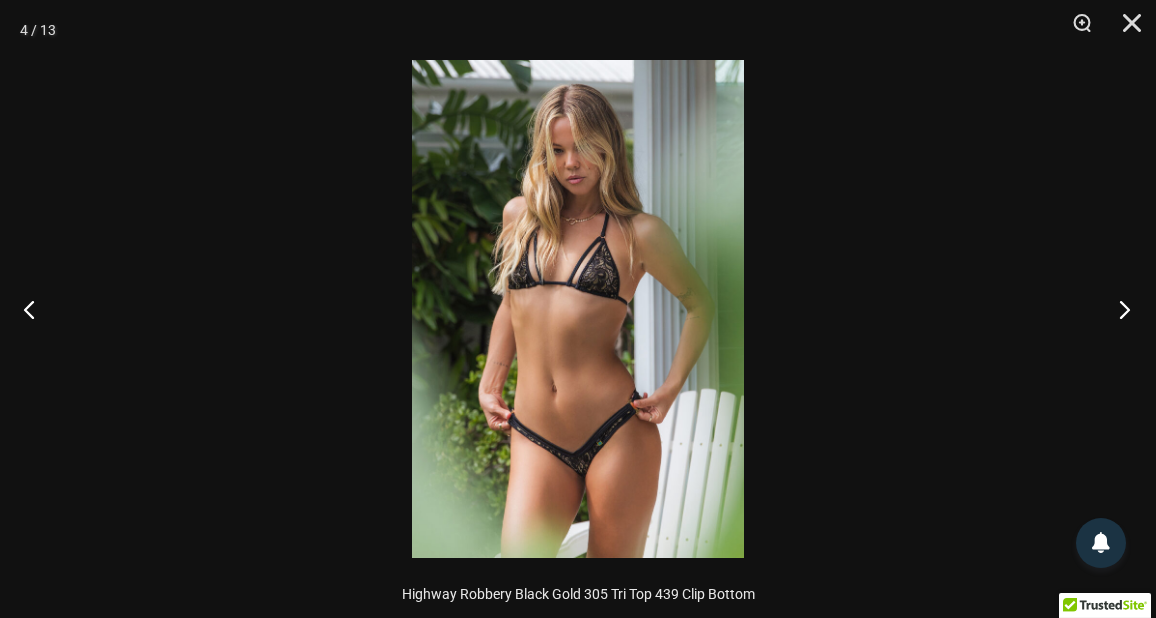 click at bounding box center [1118, 309] 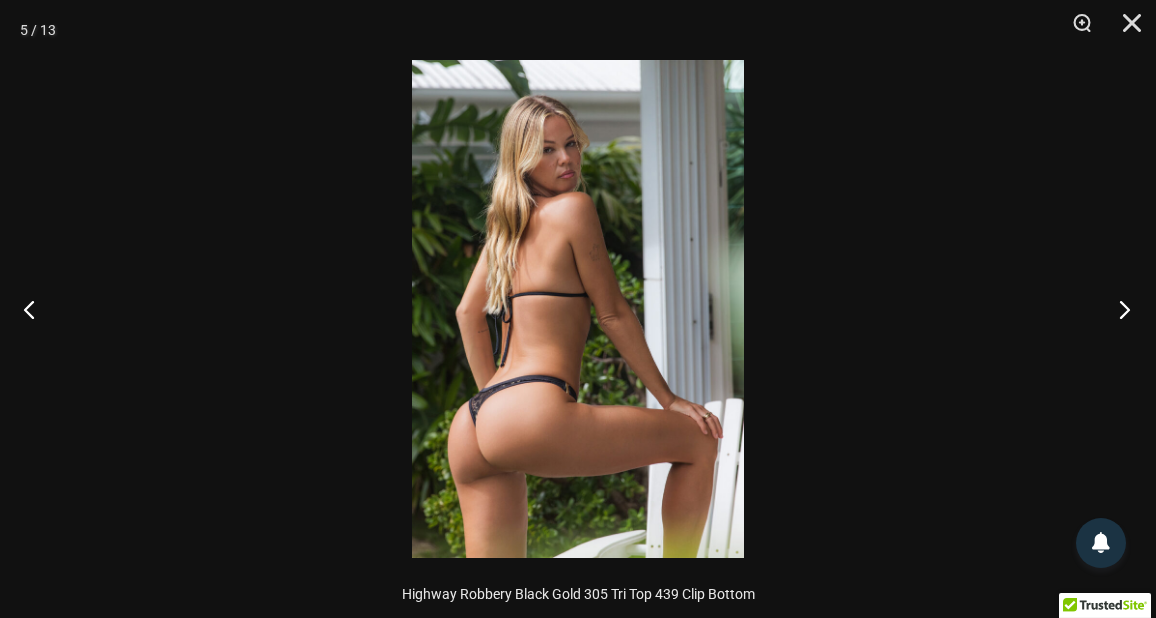 click at bounding box center (1118, 309) 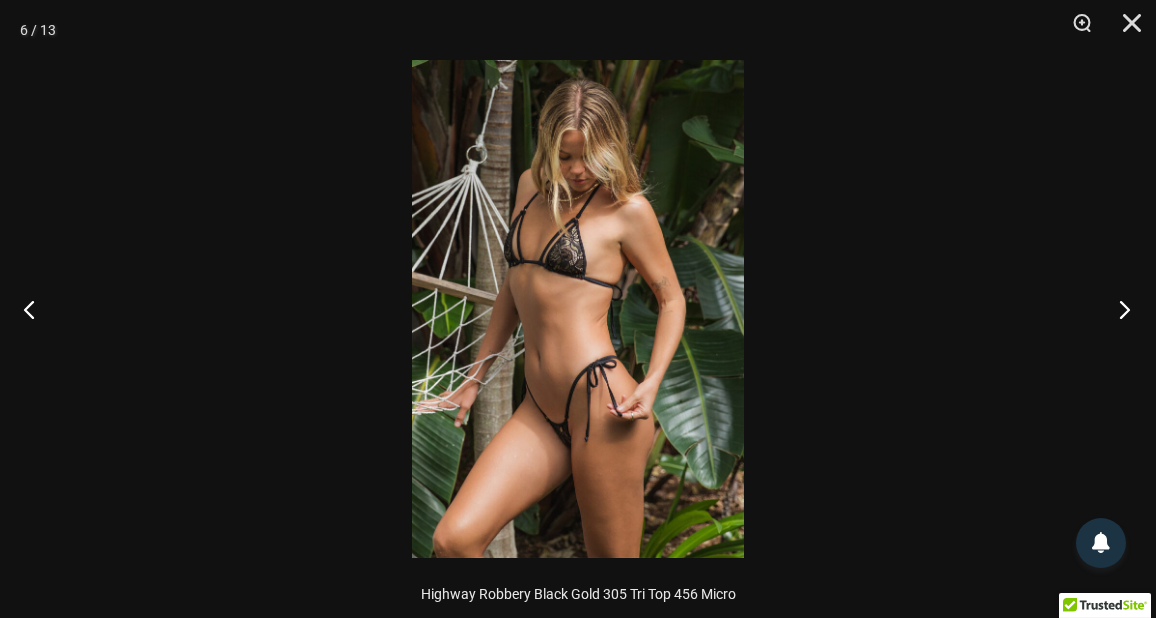 click at bounding box center [1118, 309] 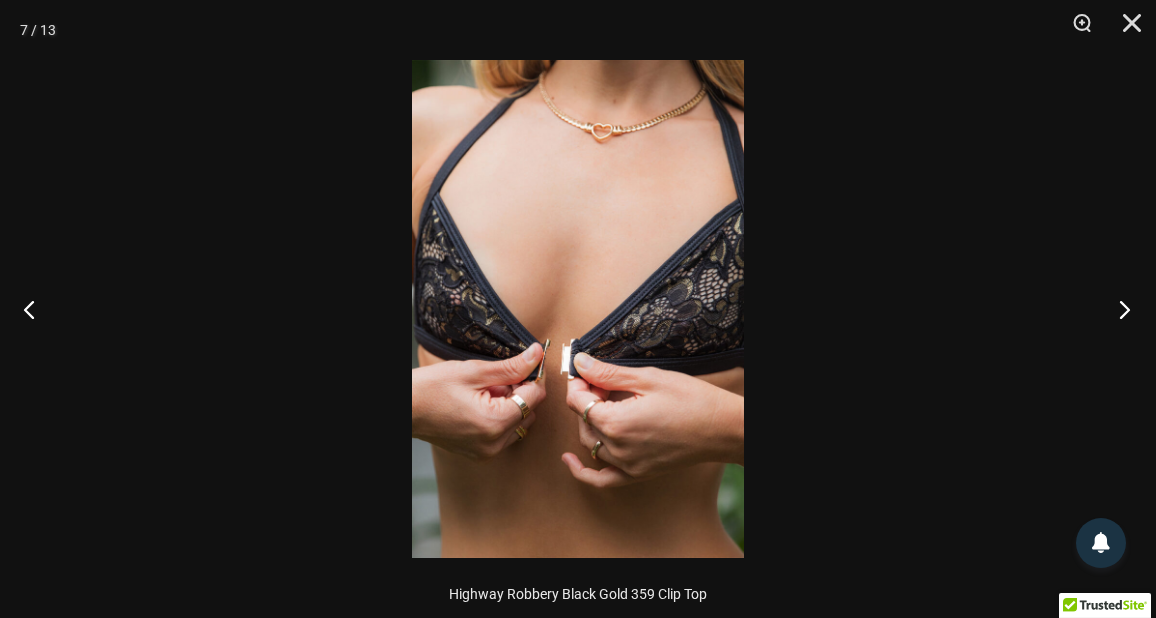 click at bounding box center (1118, 309) 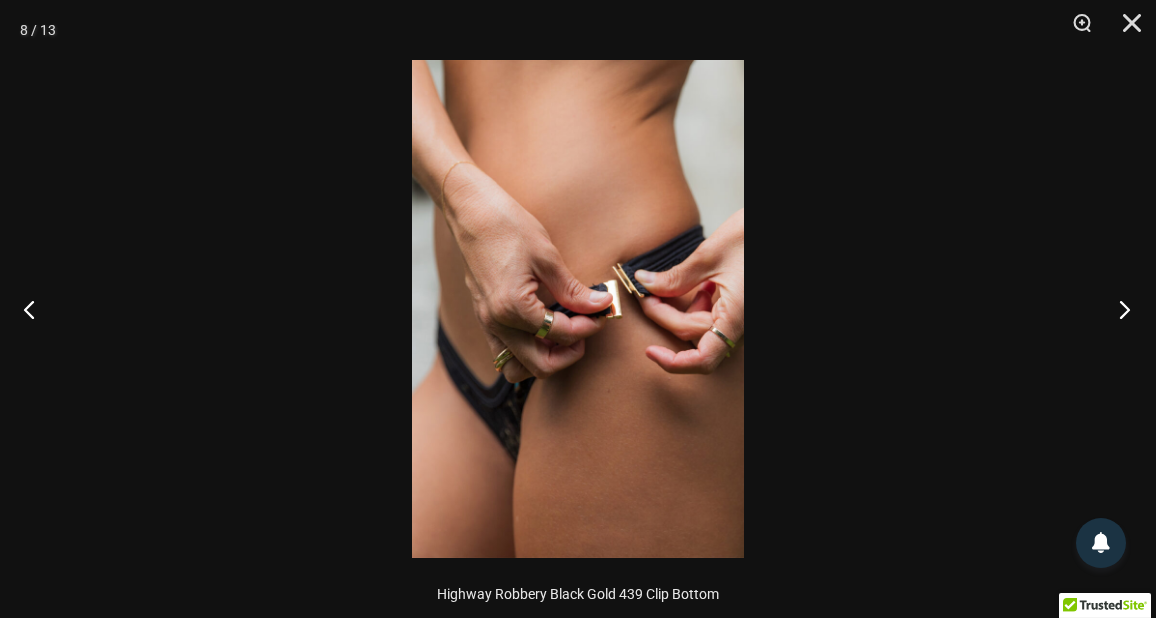 click at bounding box center (1118, 309) 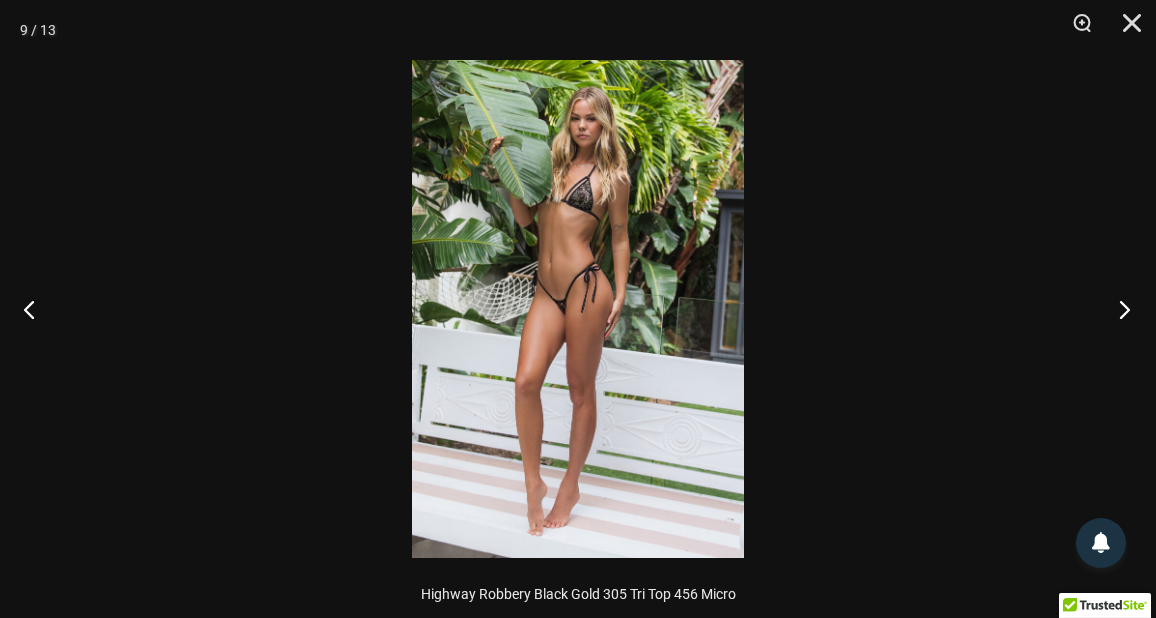 click at bounding box center [1118, 309] 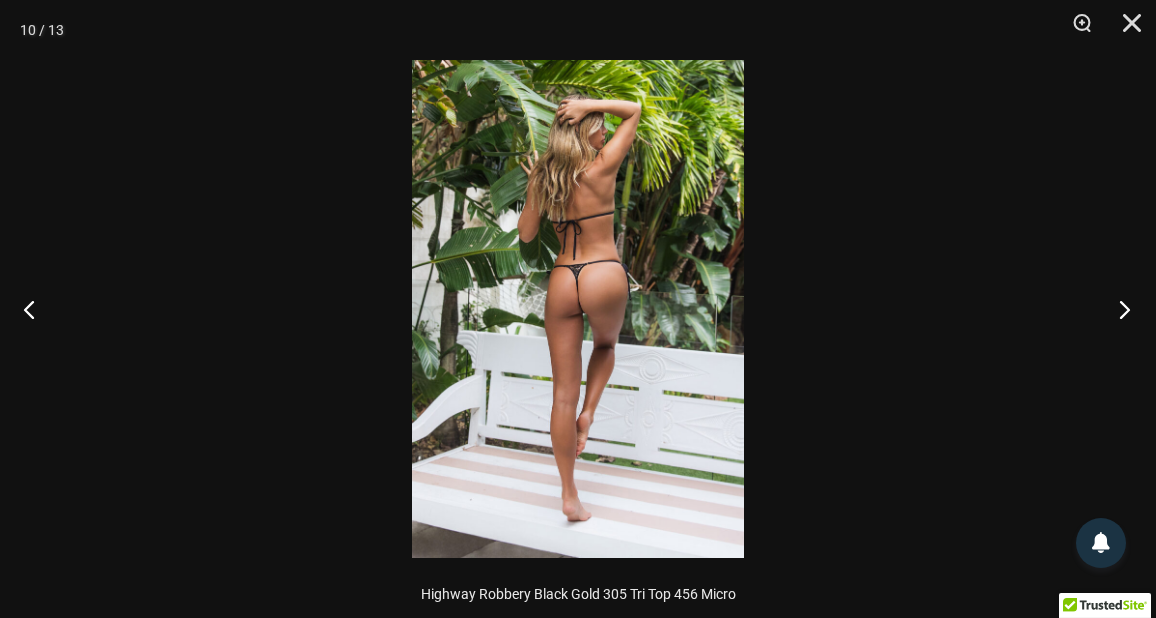 click at bounding box center (1118, 309) 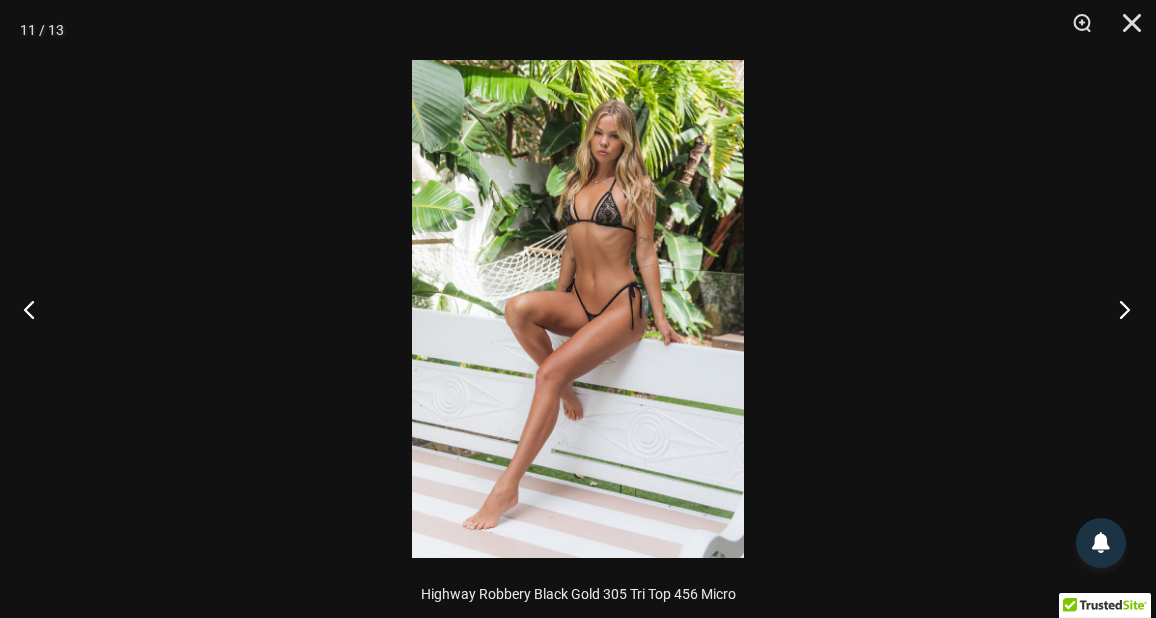 click at bounding box center (1118, 309) 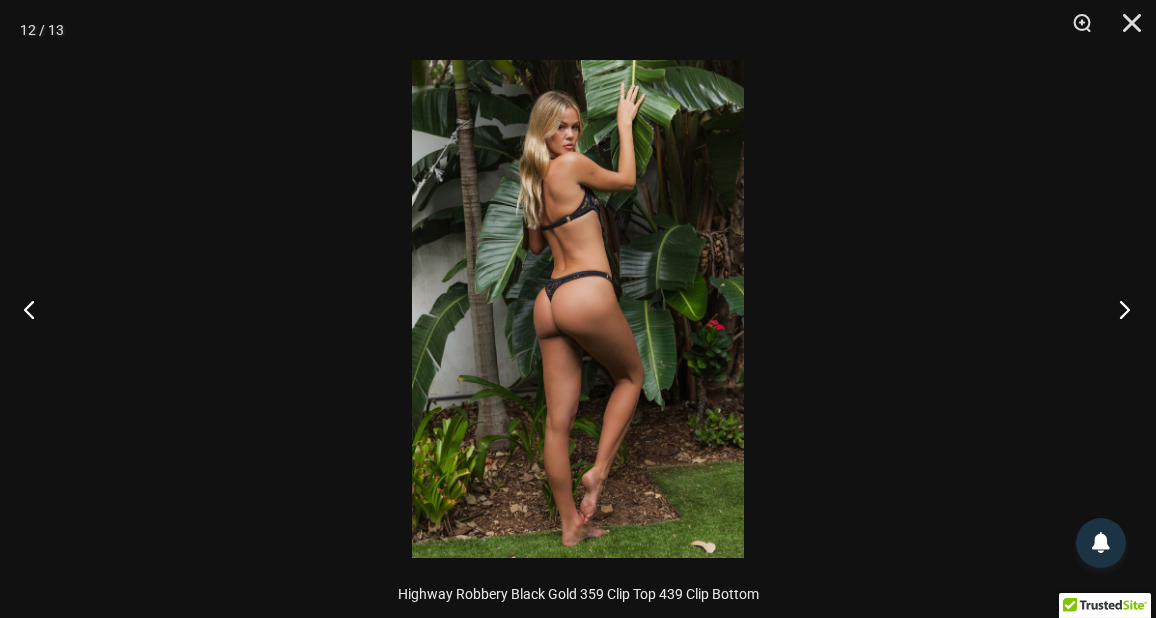 click at bounding box center [1118, 309] 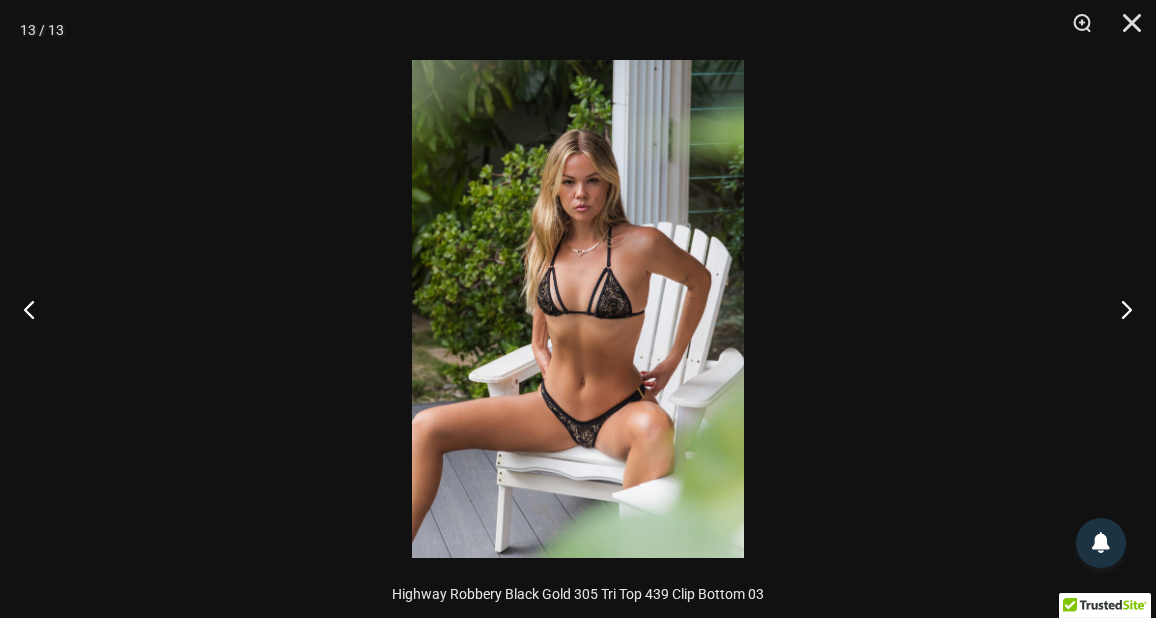 click at bounding box center [578, 309] 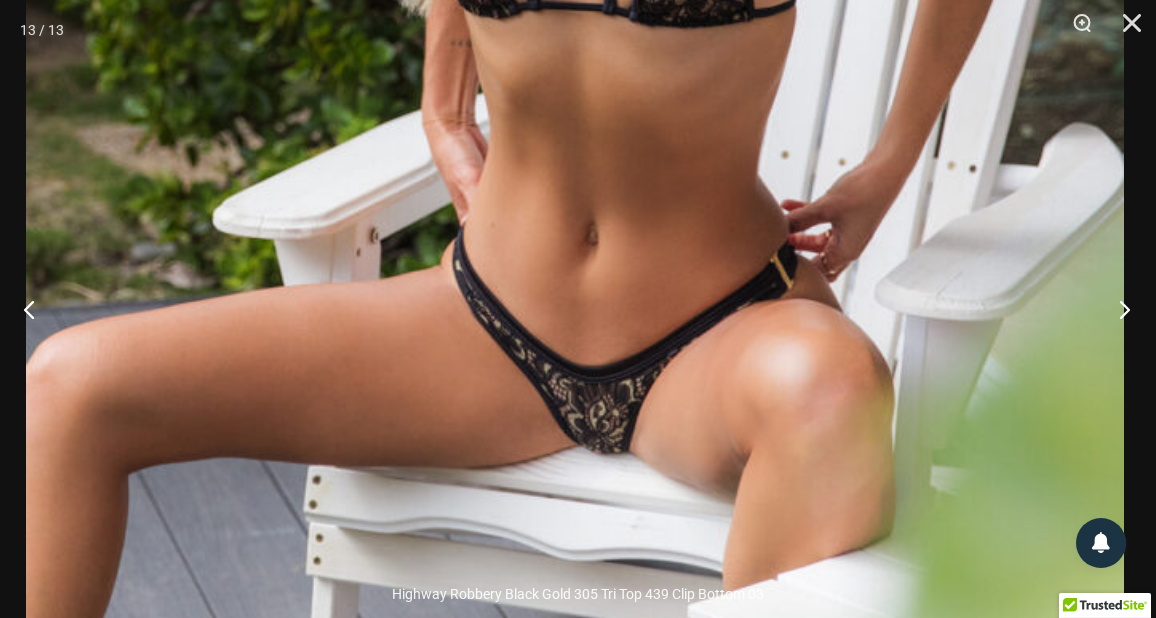 click at bounding box center [1118, 309] 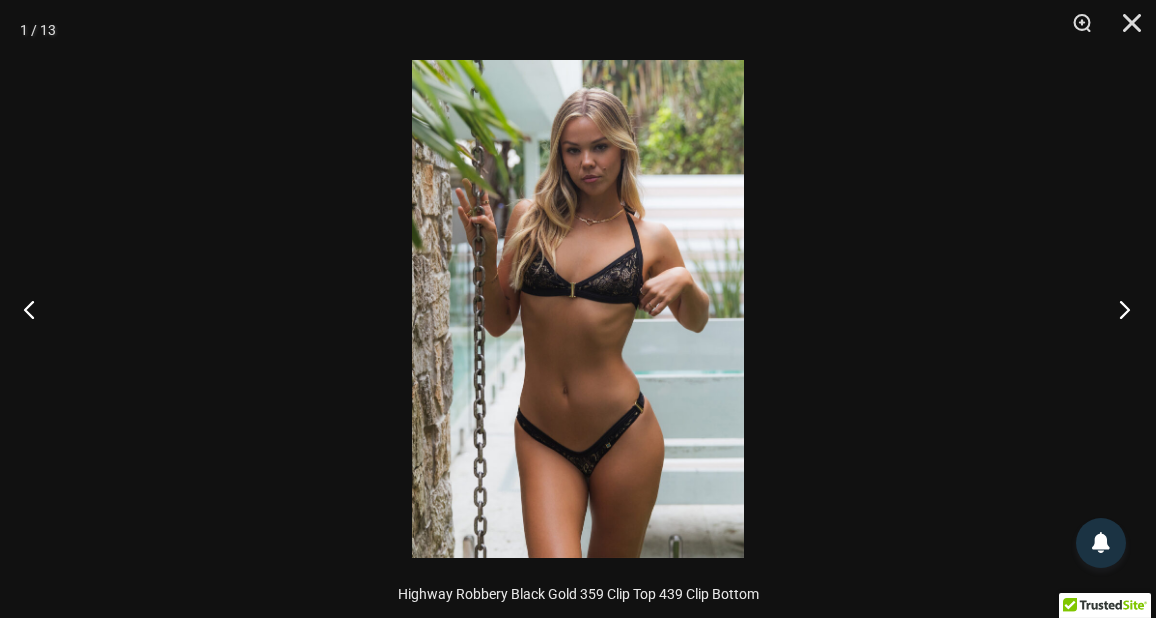 click at bounding box center (1118, 309) 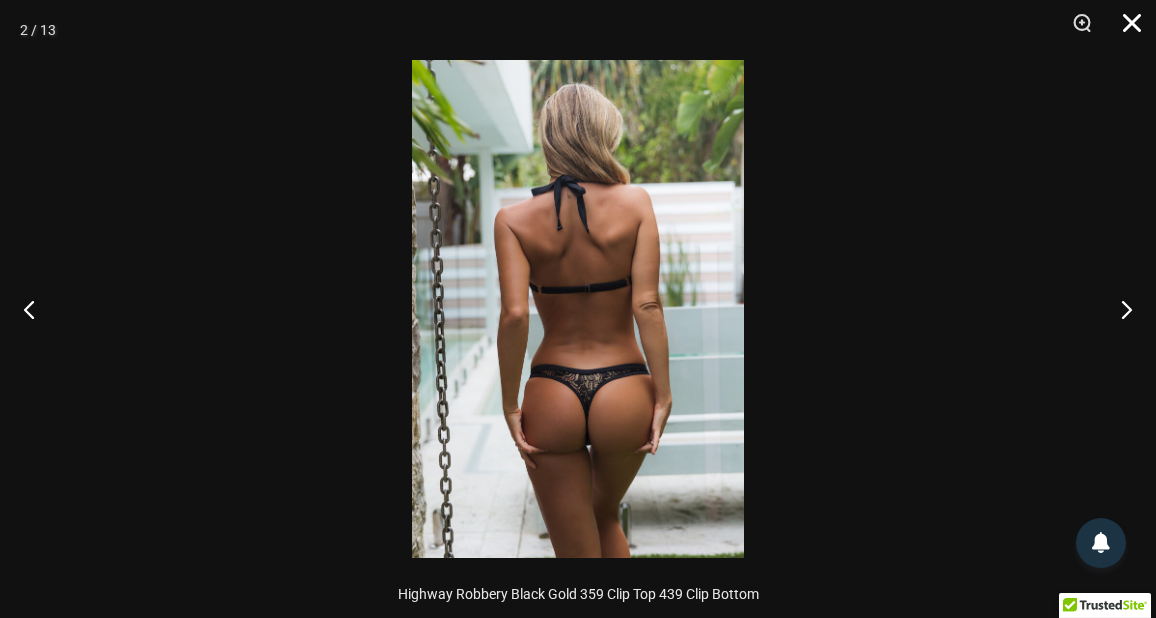 click at bounding box center (1125, 30) 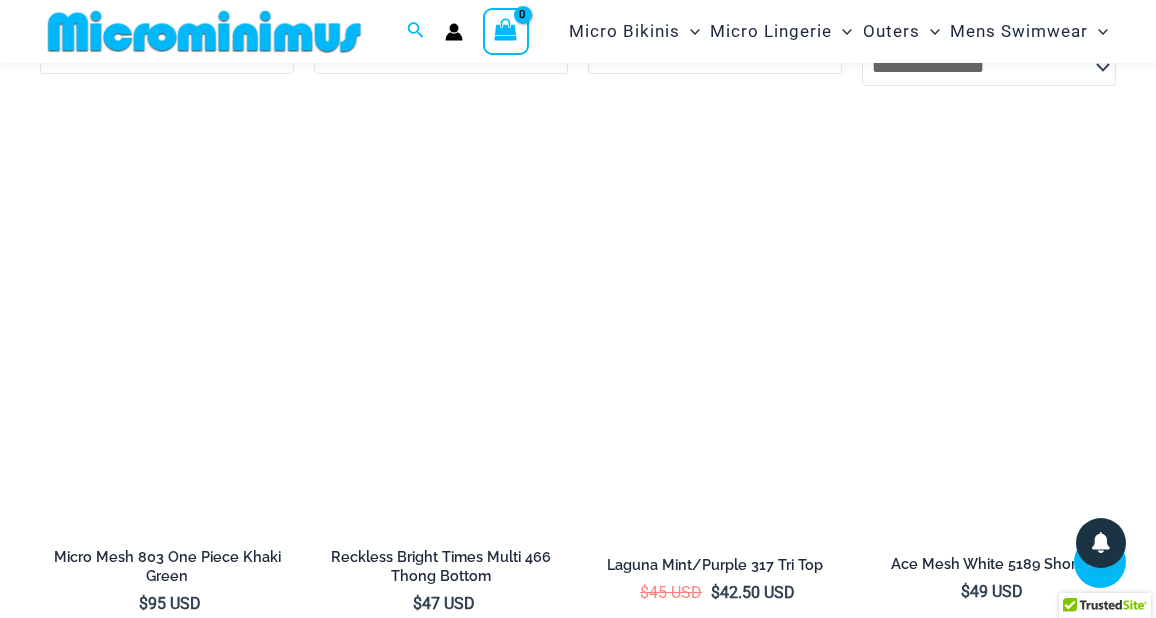 scroll, scrollTop: 4849, scrollLeft: 0, axis: vertical 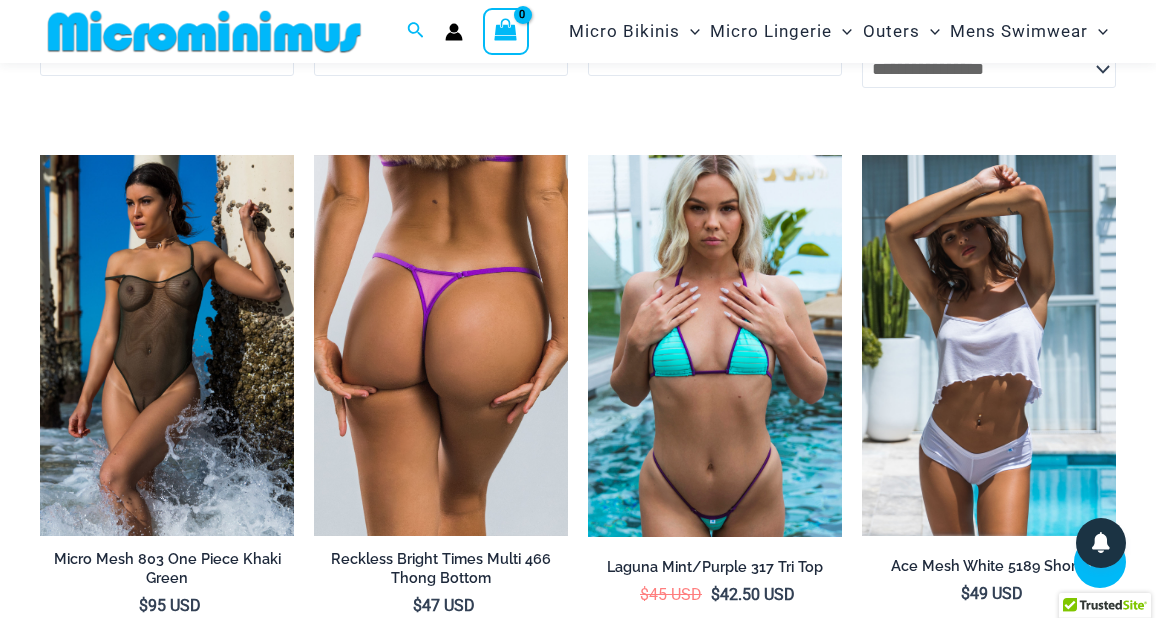 click at bounding box center (441, 345) 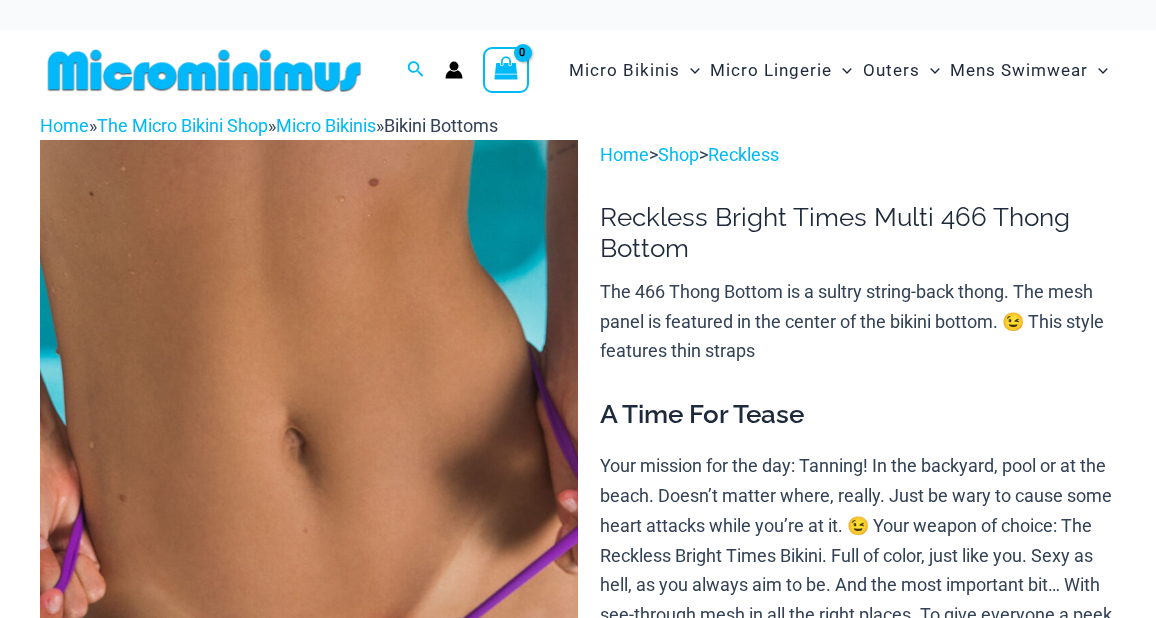 scroll, scrollTop: 237, scrollLeft: 0, axis: vertical 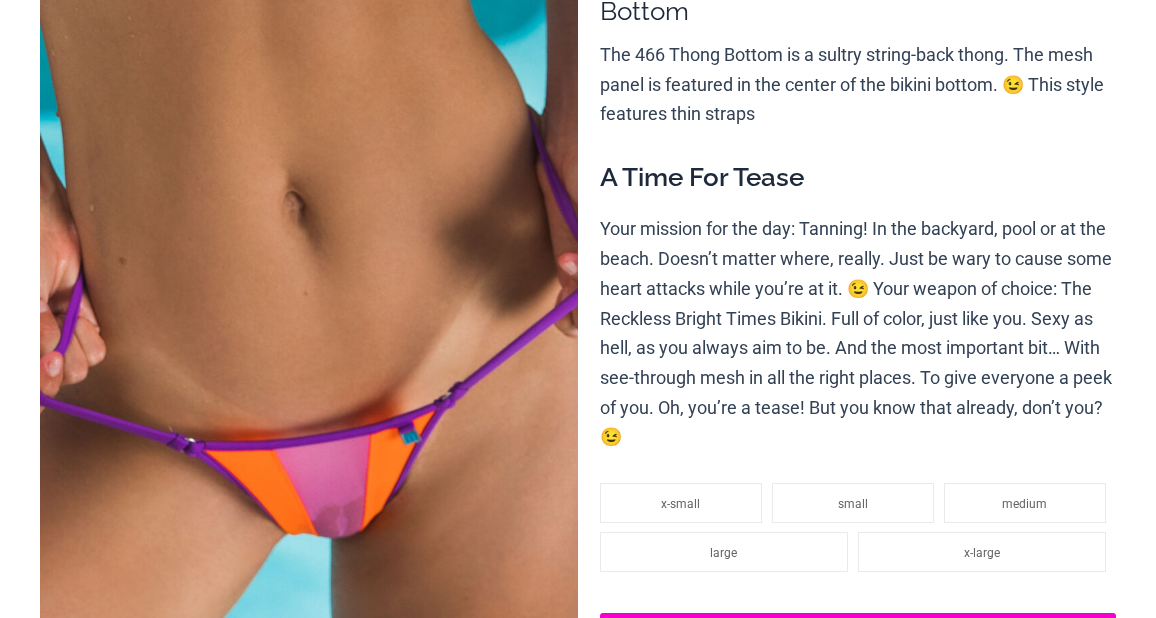 click at bounding box center [309, 306] 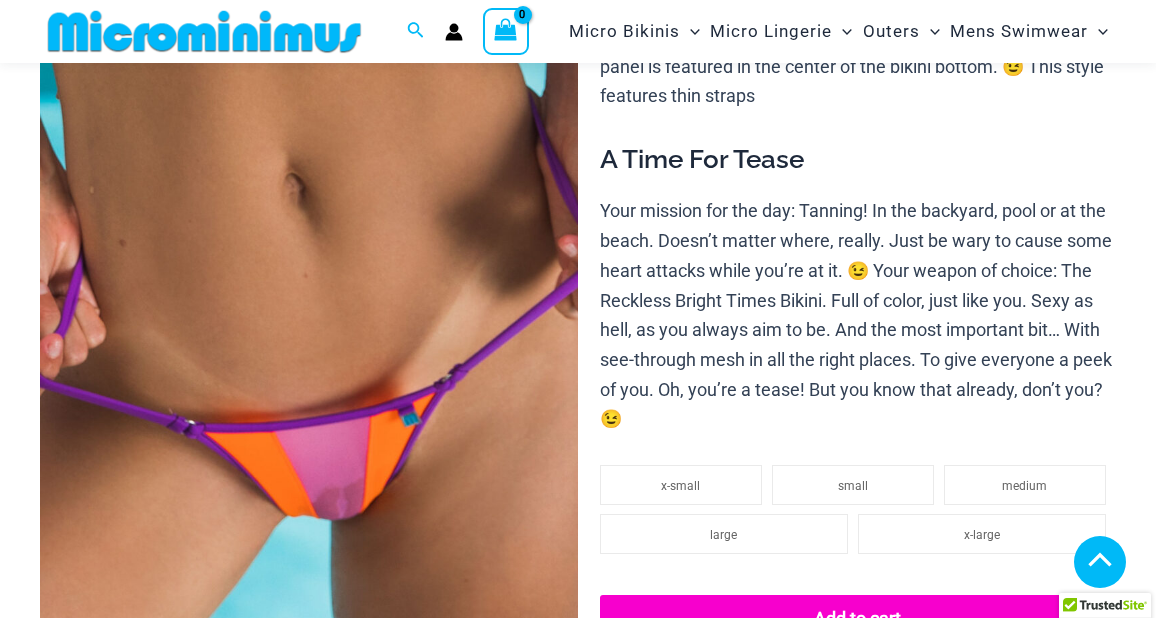scroll, scrollTop: 862, scrollLeft: 0, axis: vertical 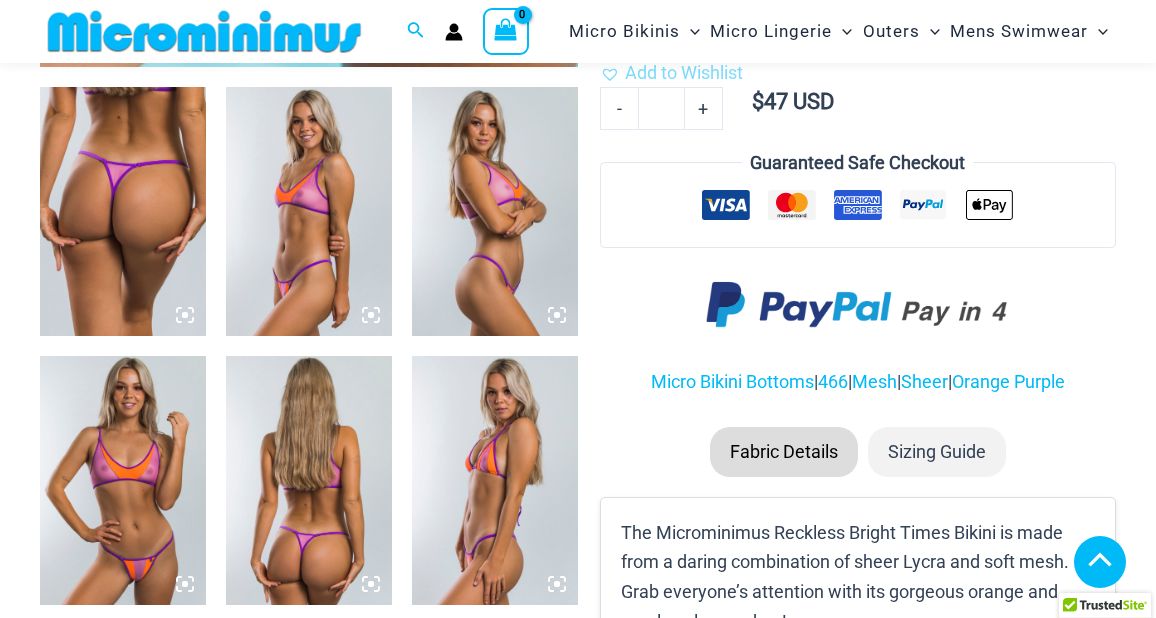 click at bounding box center (123, 480) 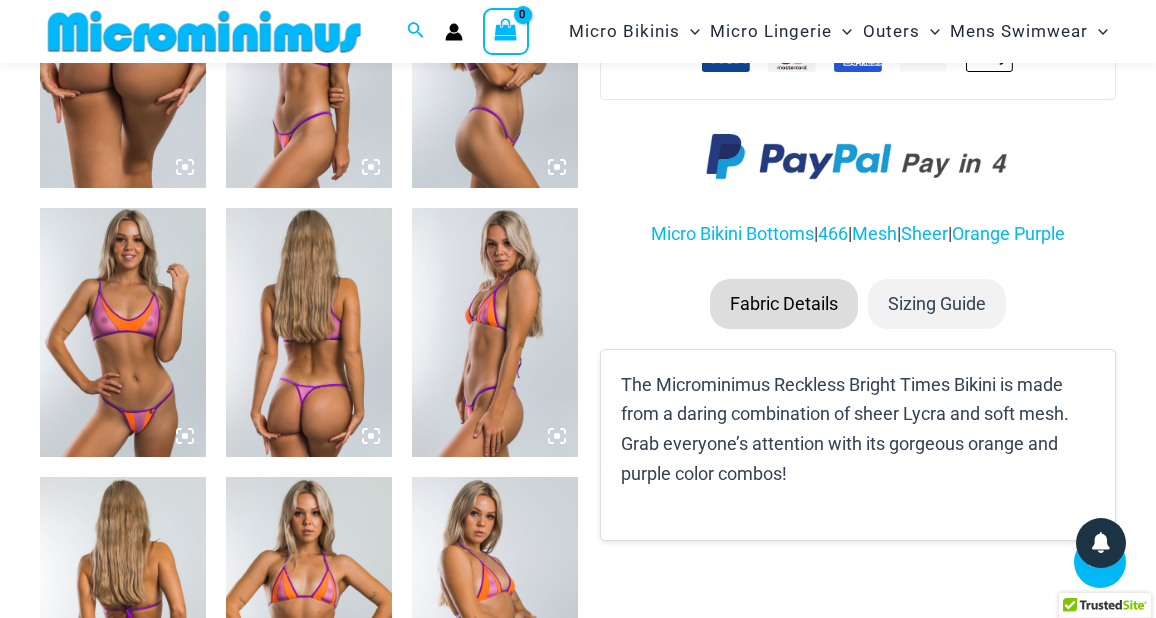 scroll, scrollTop: 932, scrollLeft: 0, axis: vertical 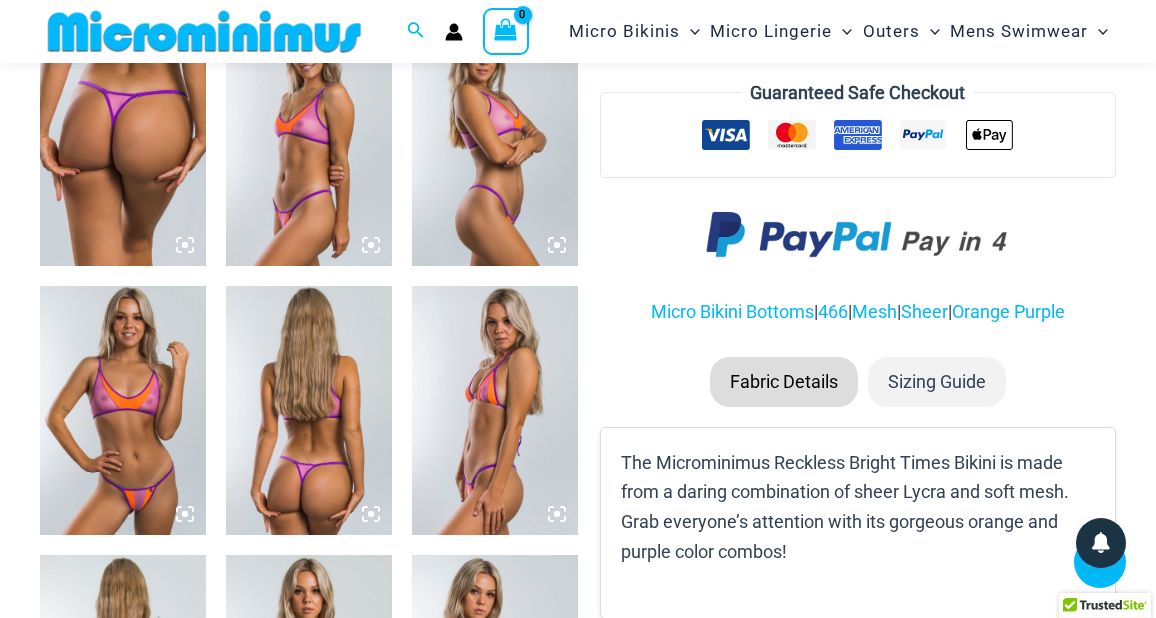 click at bounding box center [123, 410] 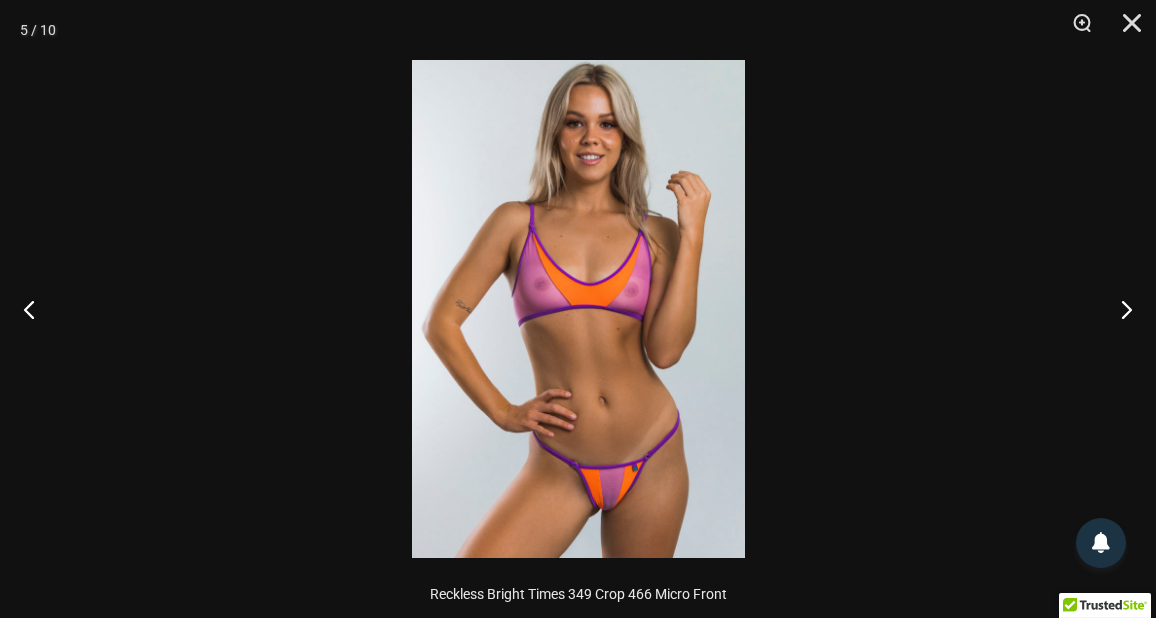 click at bounding box center [578, 309] 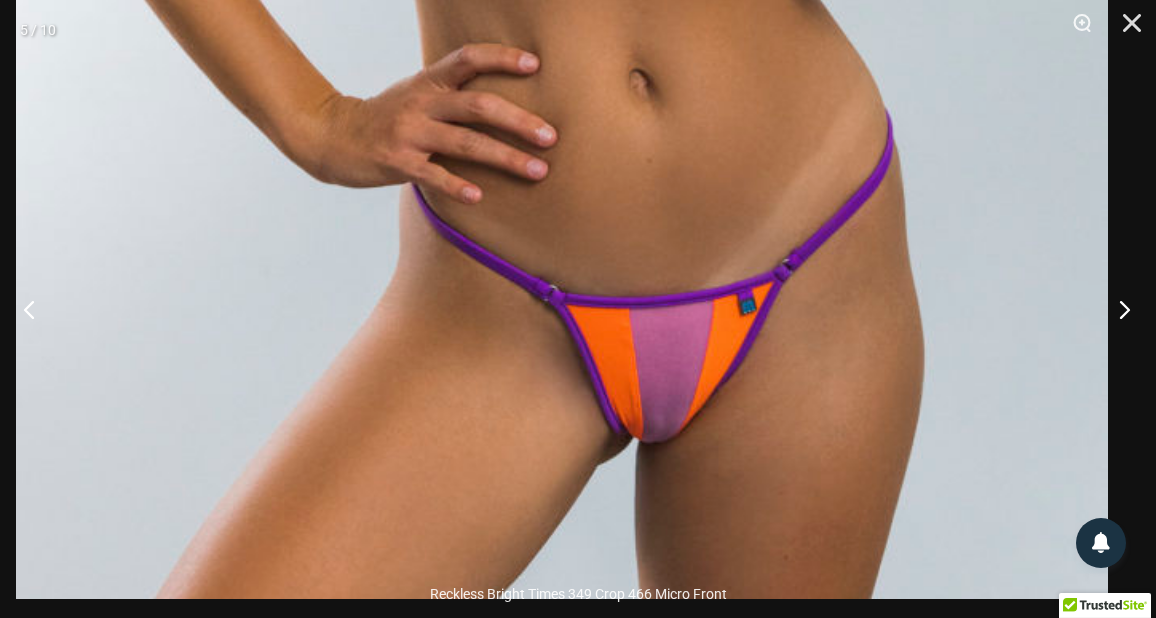 click at bounding box center (1118, 309) 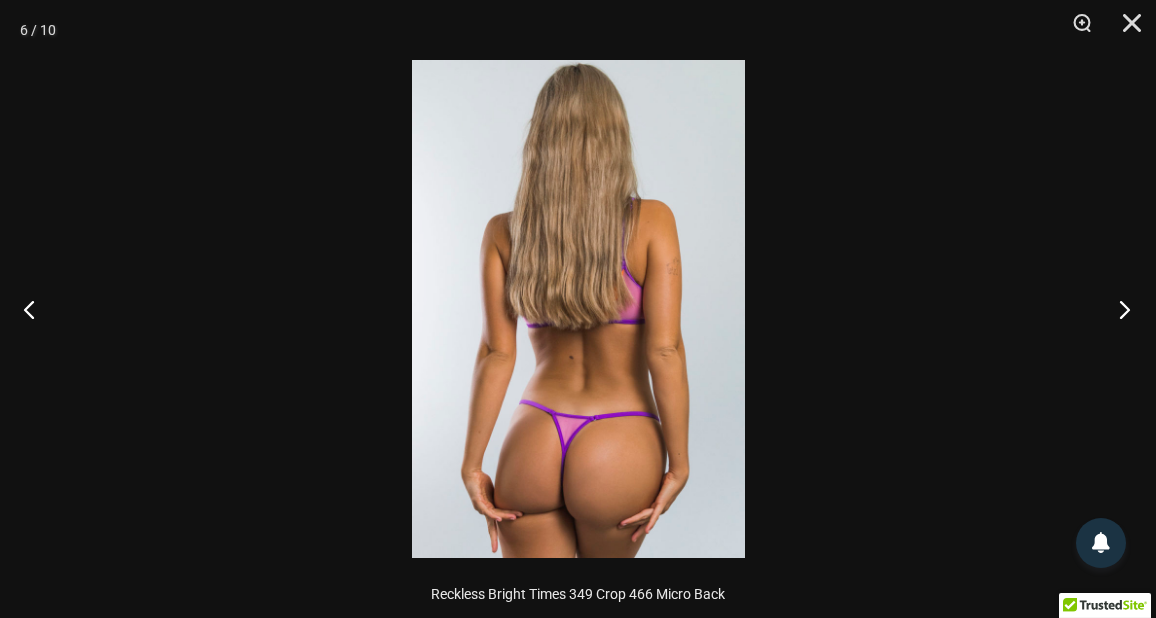 click at bounding box center [1118, 309] 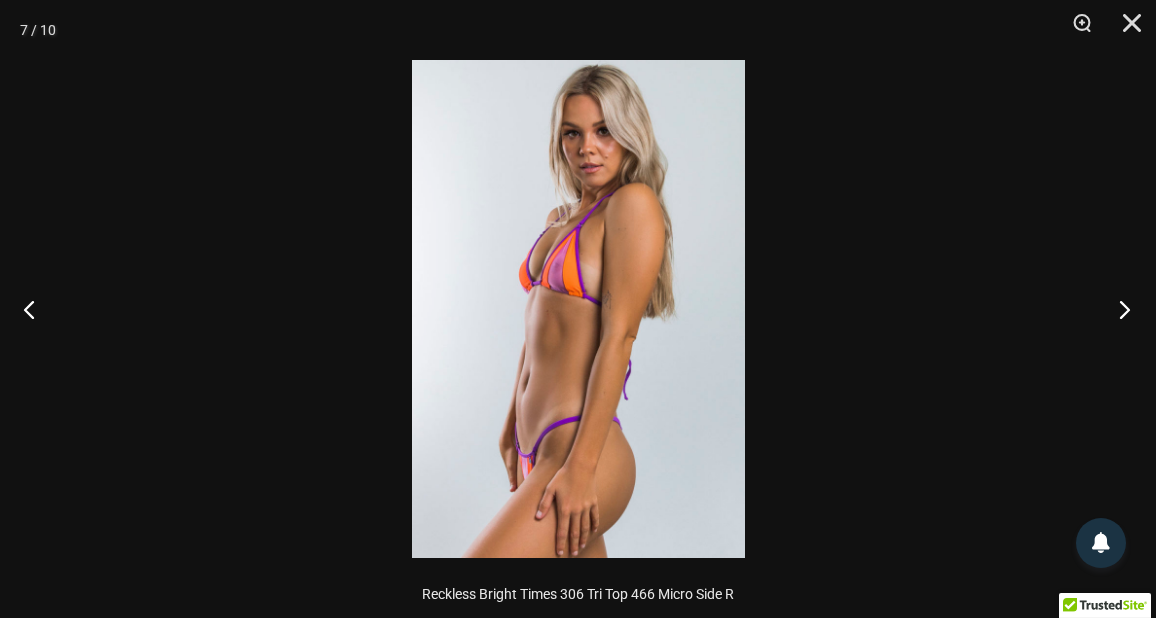 click at bounding box center (1118, 309) 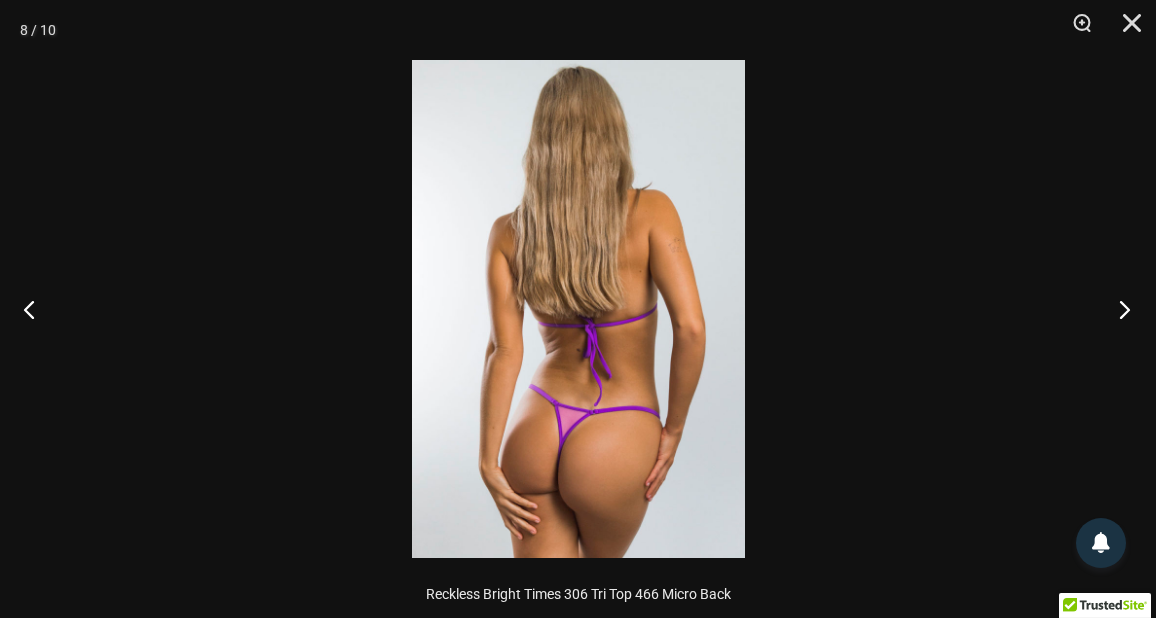 click at bounding box center (1118, 309) 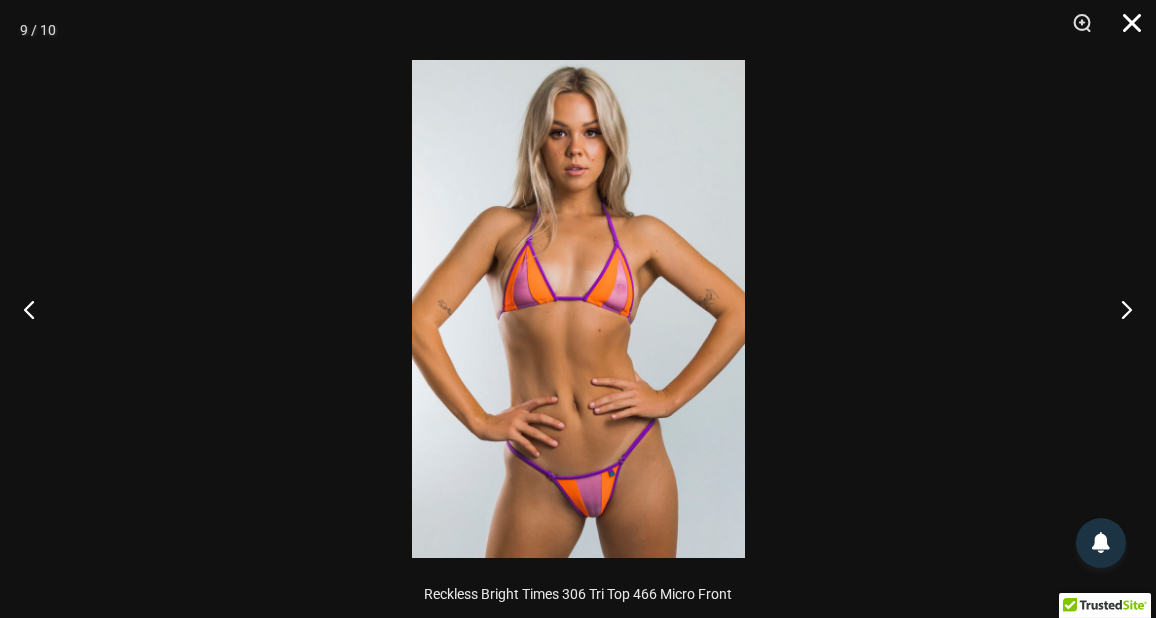 click at bounding box center [1125, 30] 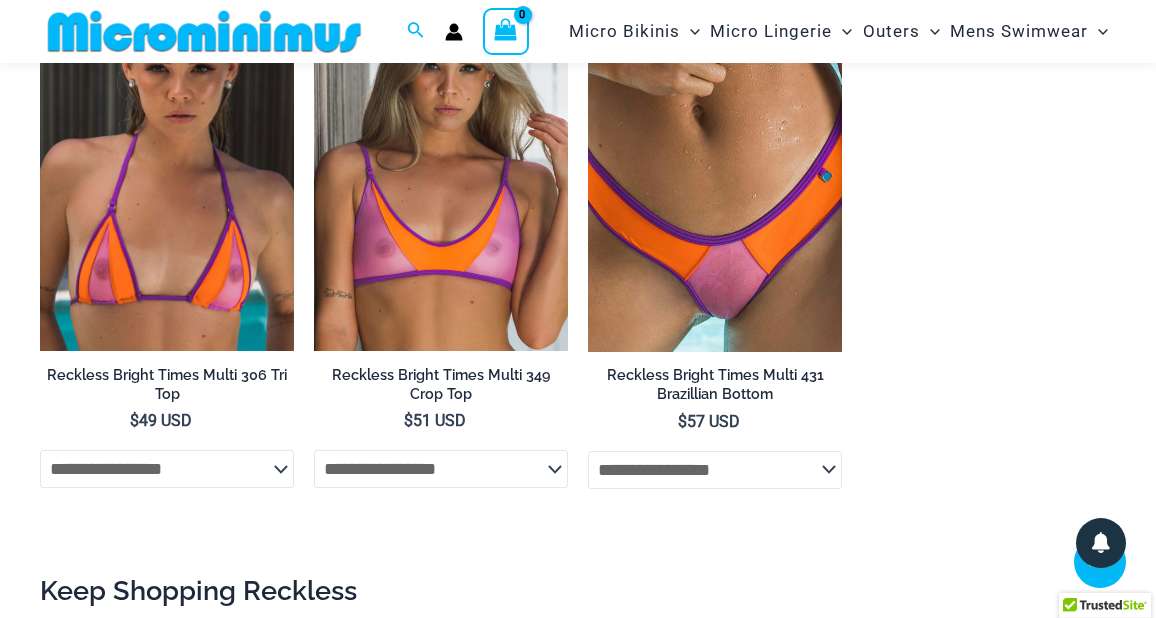 scroll, scrollTop: 1854, scrollLeft: 0, axis: vertical 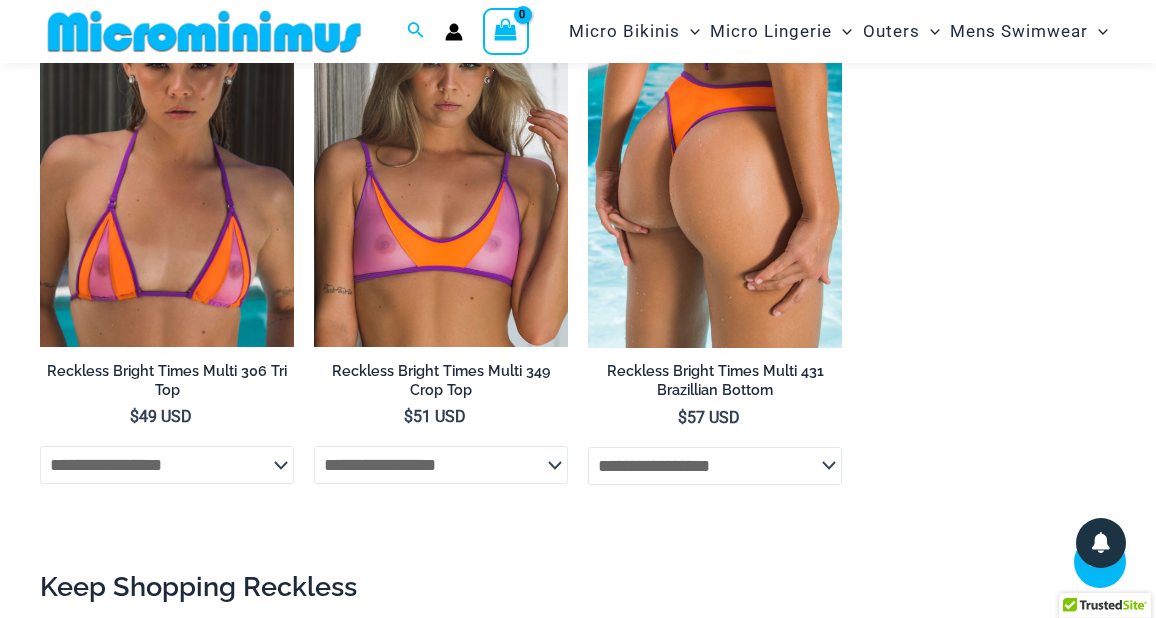 click at bounding box center [715, 156] 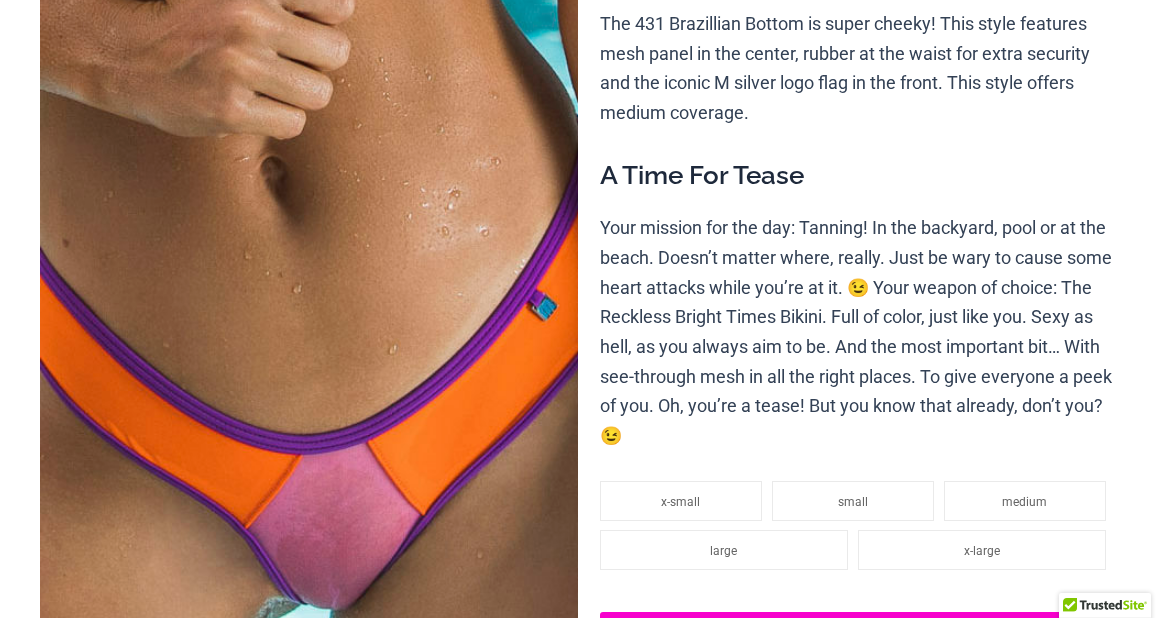 scroll, scrollTop: 427, scrollLeft: 0, axis: vertical 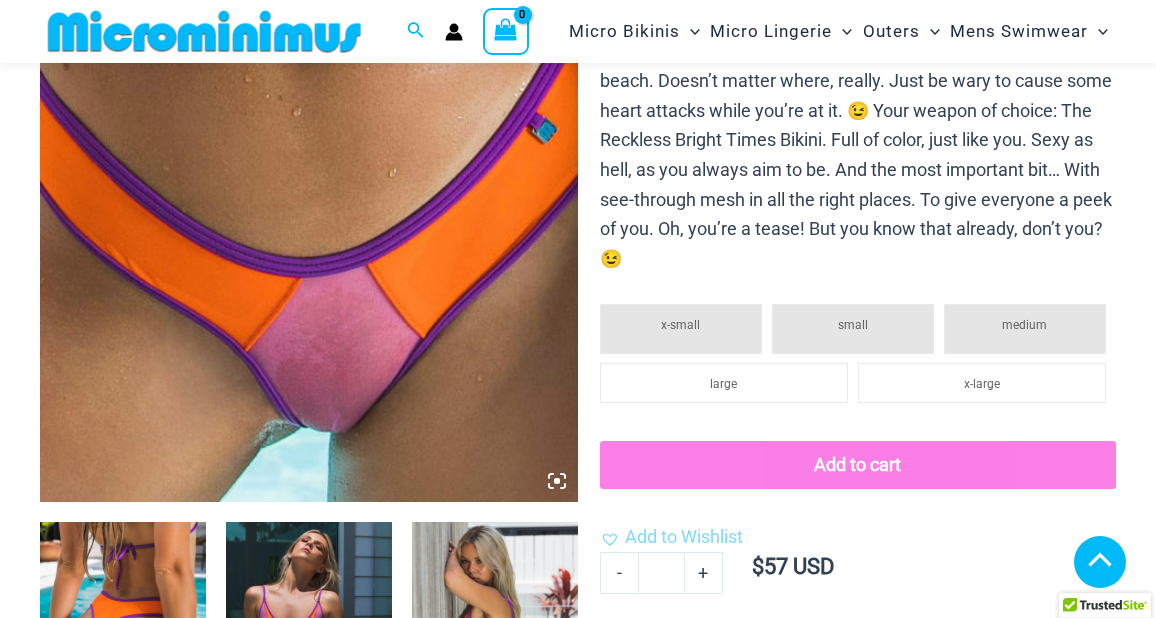 click 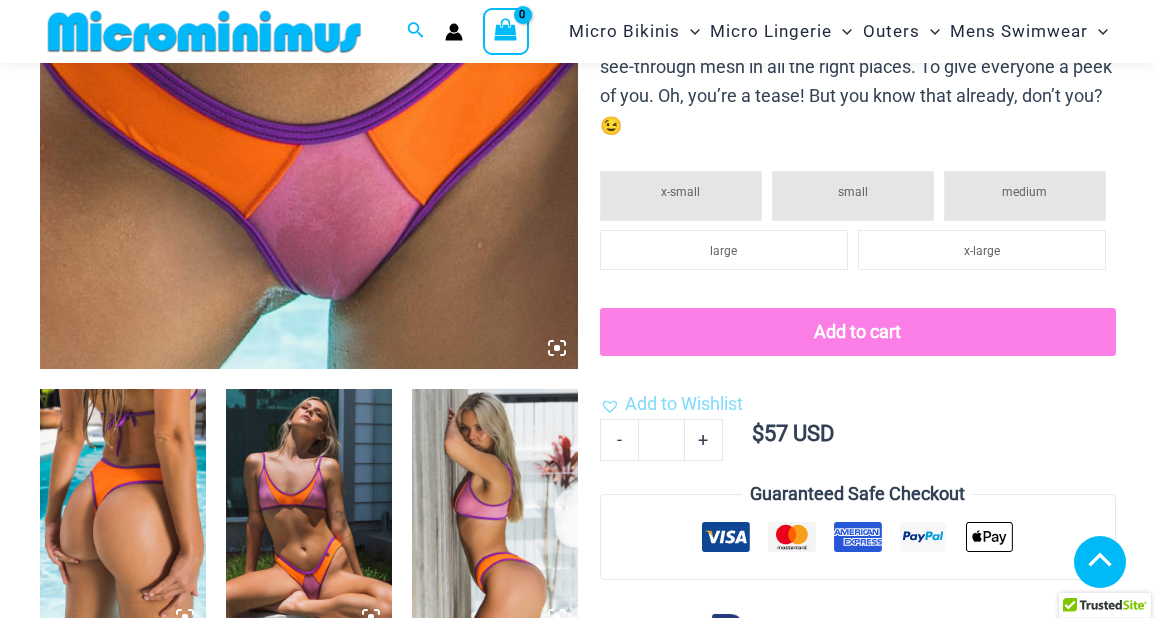 click 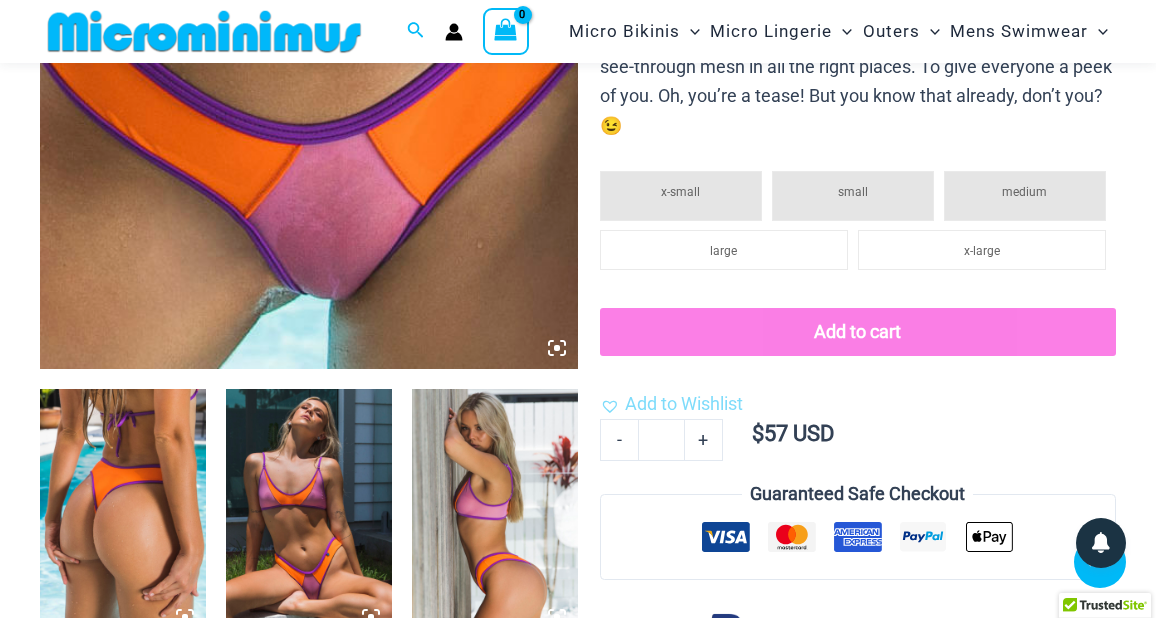 click at bounding box center (309, -35) 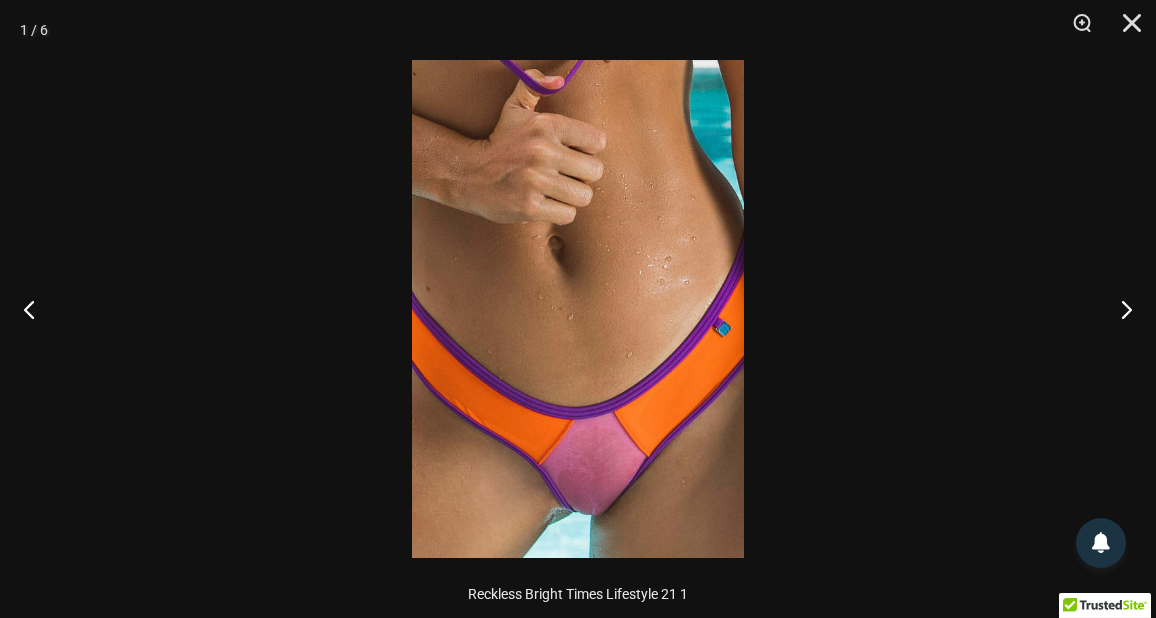 click at bounding box center [578, 309] 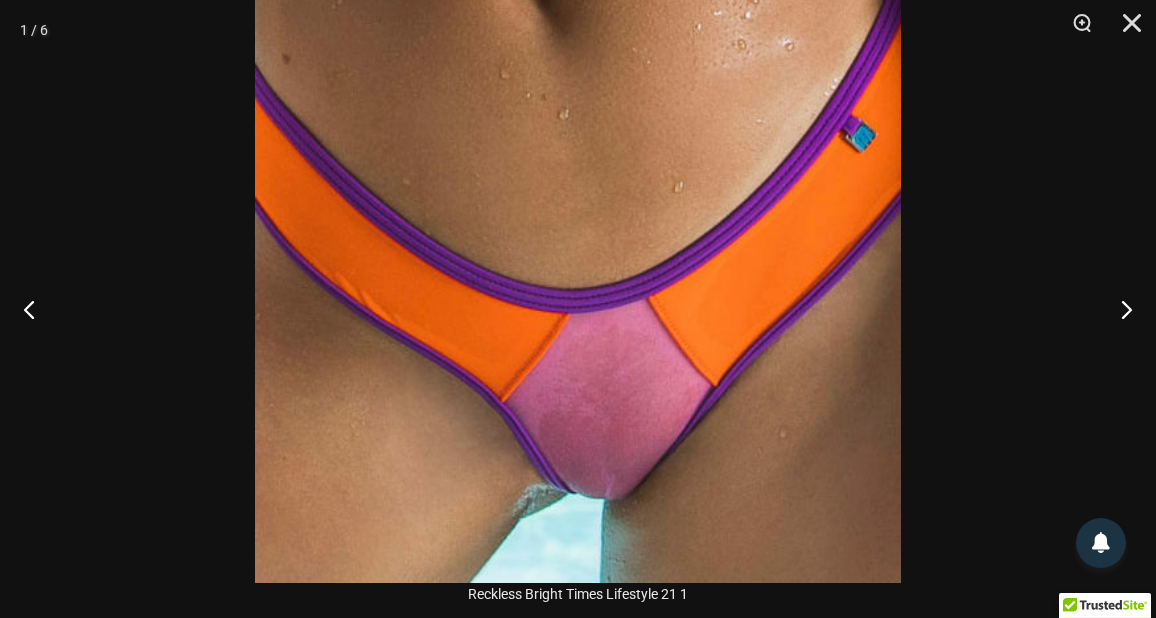 click at bounding box center (578, 98) 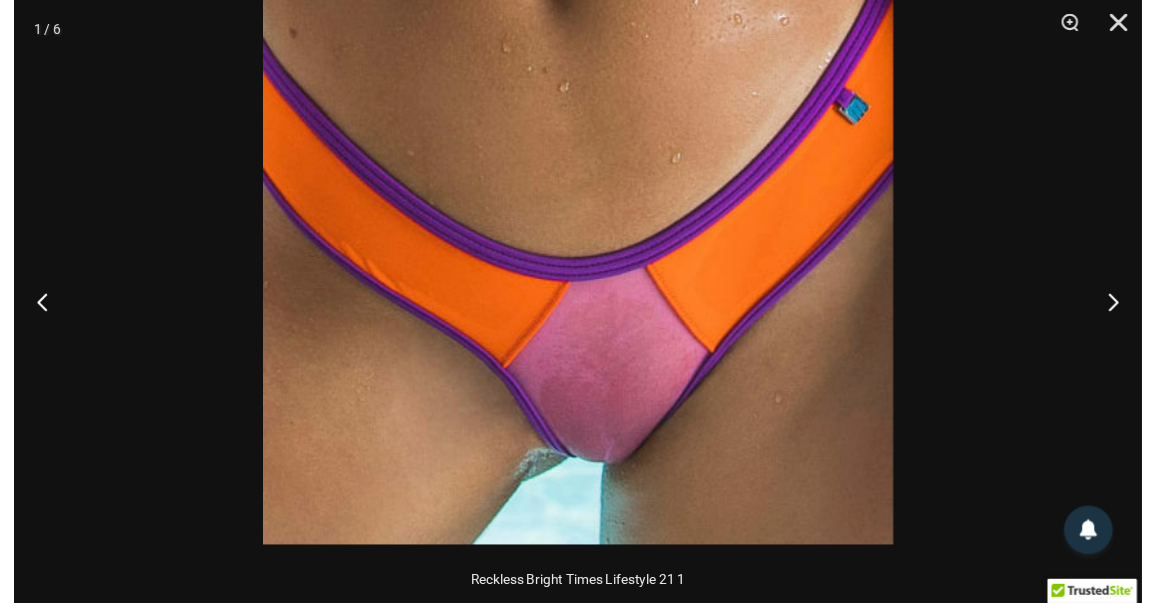 scroll, scrollTop: 502, scrollLeft: 0, axis: vertical 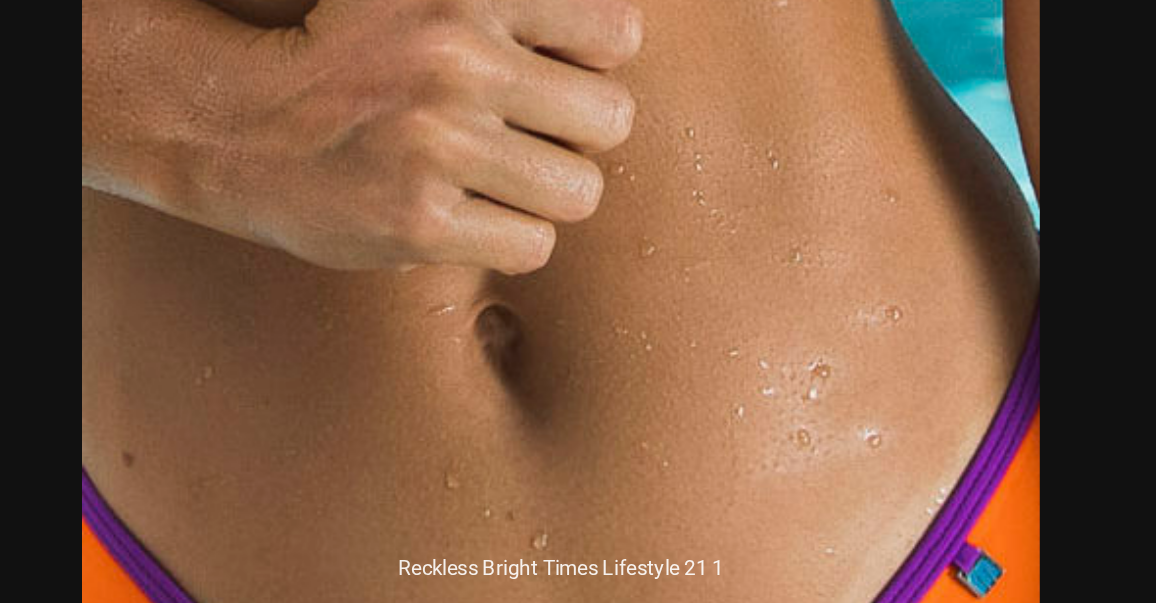 click at bounding box center [578, 545] 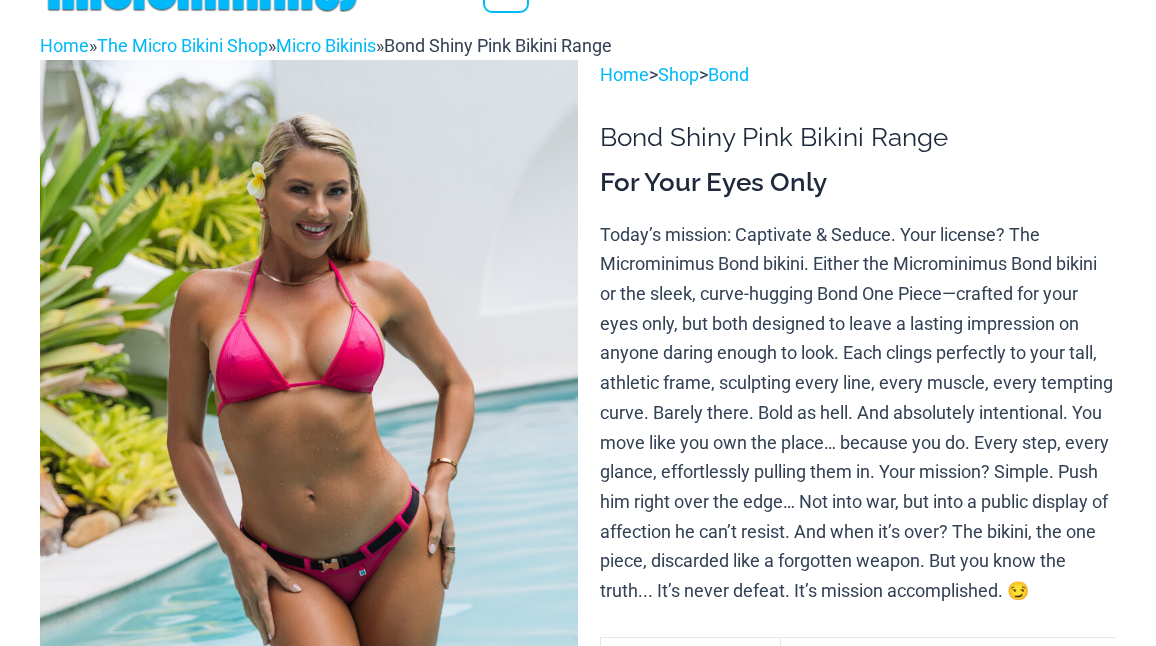 scroll, scrollTop: 710, scrollLeft: 0, axis: vertical 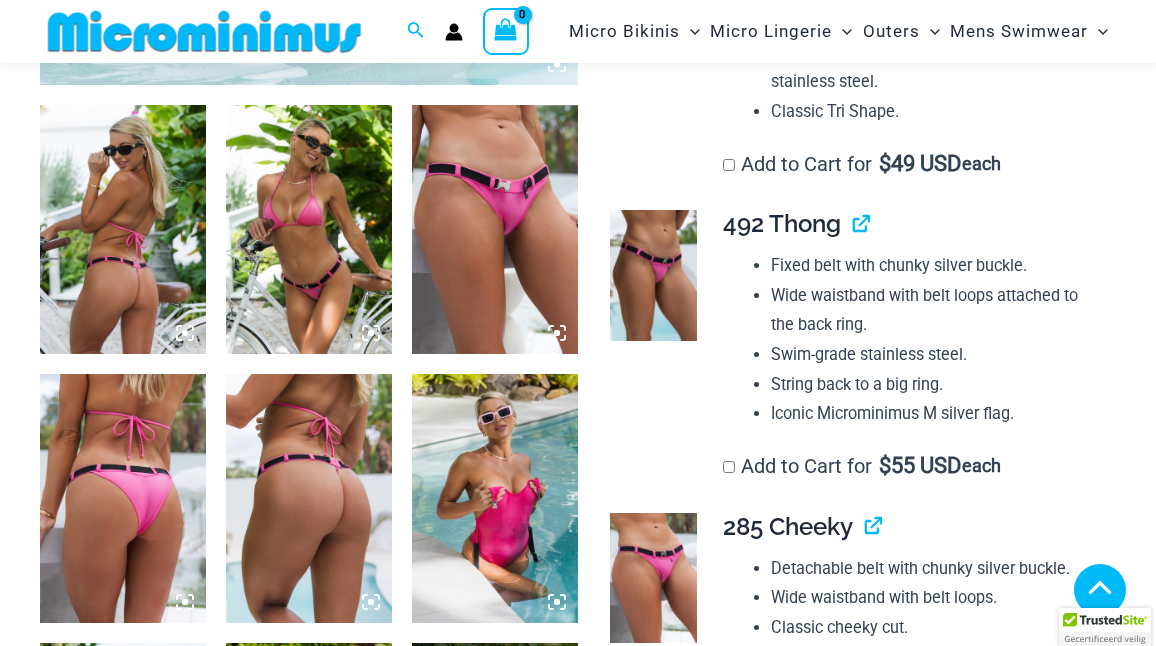 click at bounding box center [495, 229] 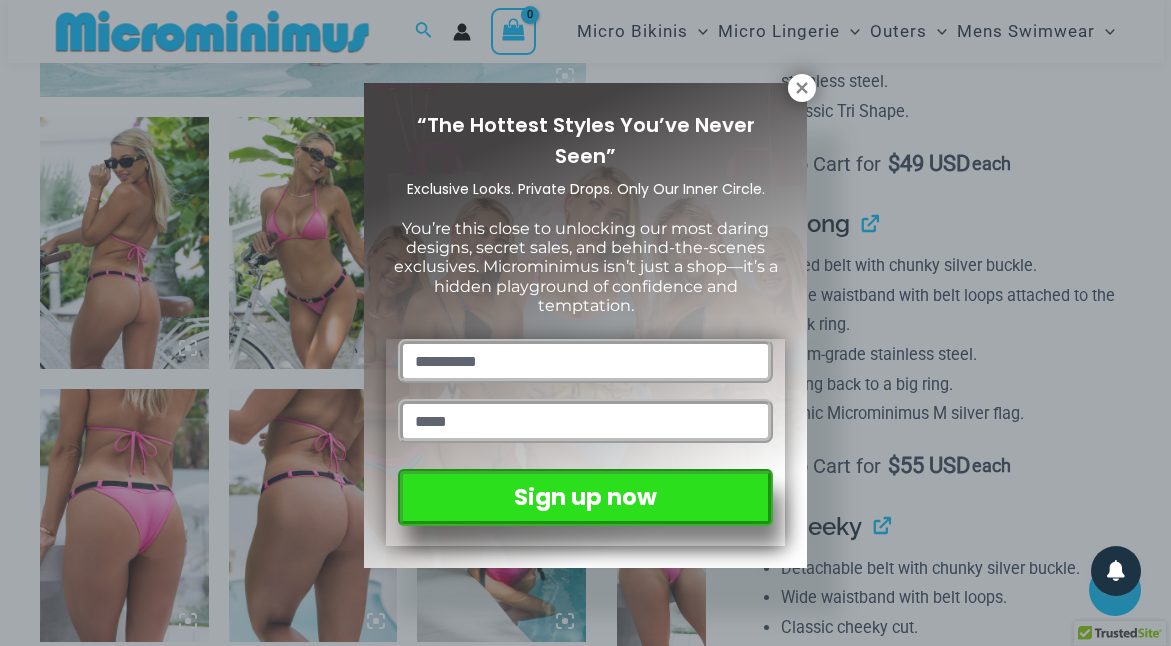 click 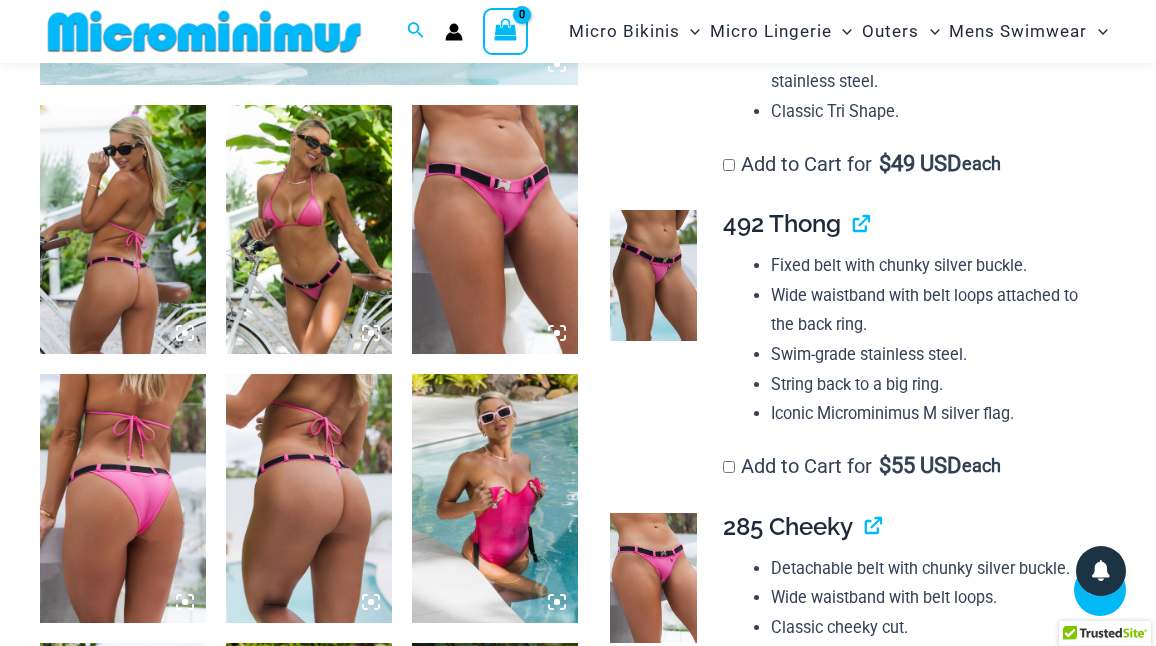 click at bounding box center (495, 229) 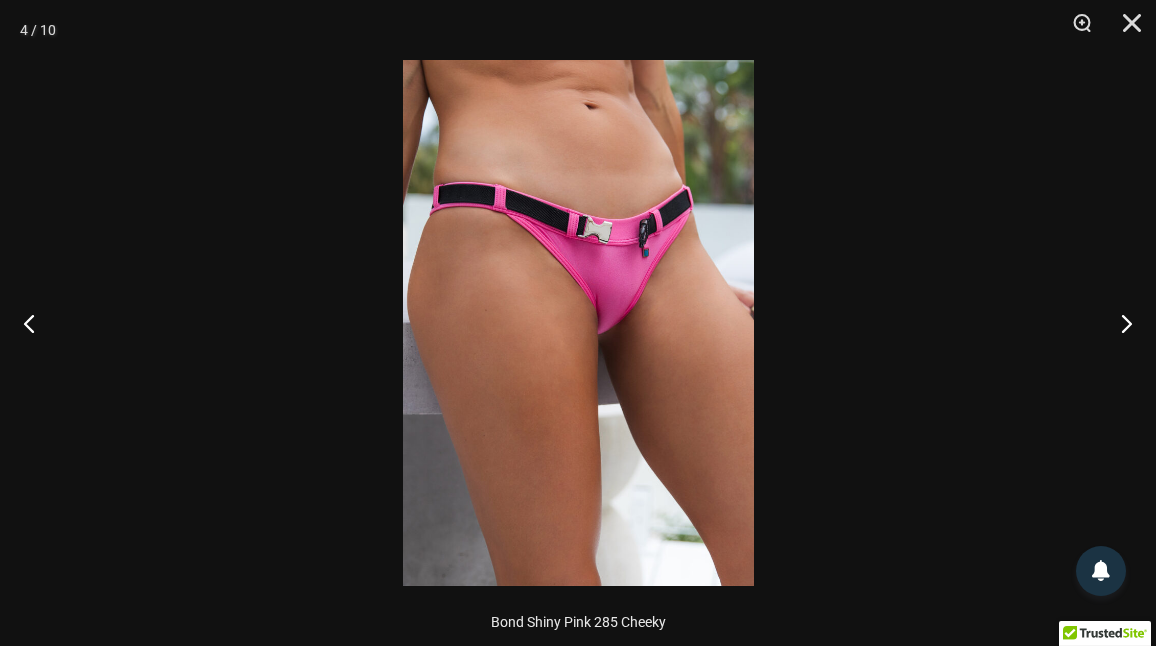 click at bounding box center (578, 323) 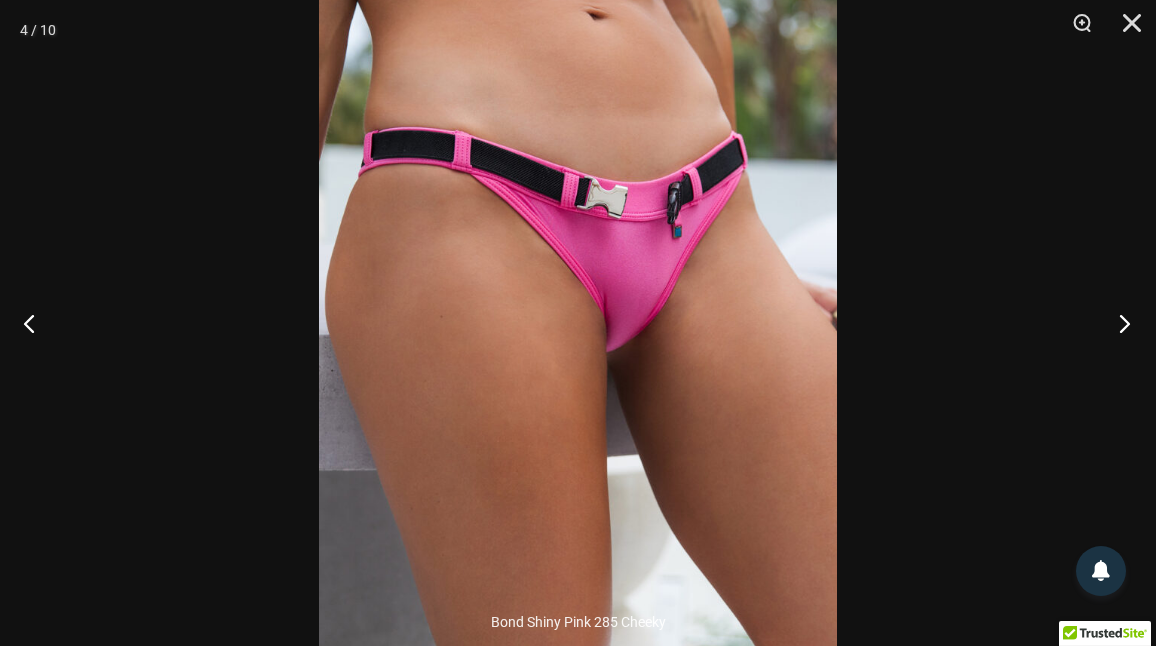 click at bounding box center (1118, 323) 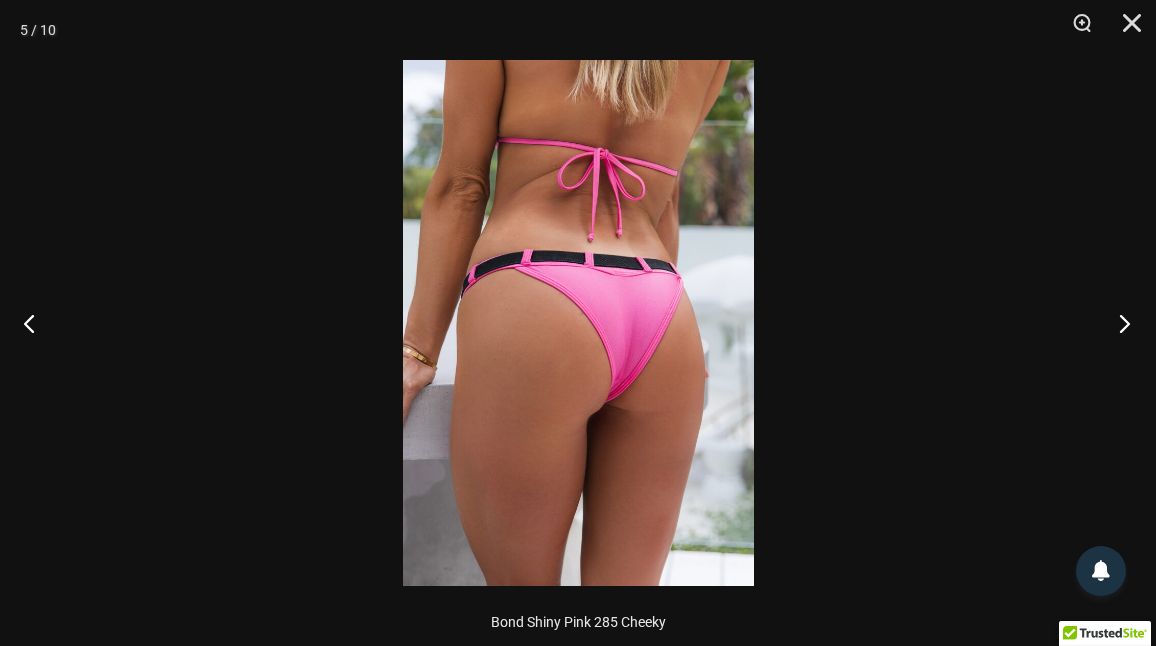click at bounding box center [1118, 323] 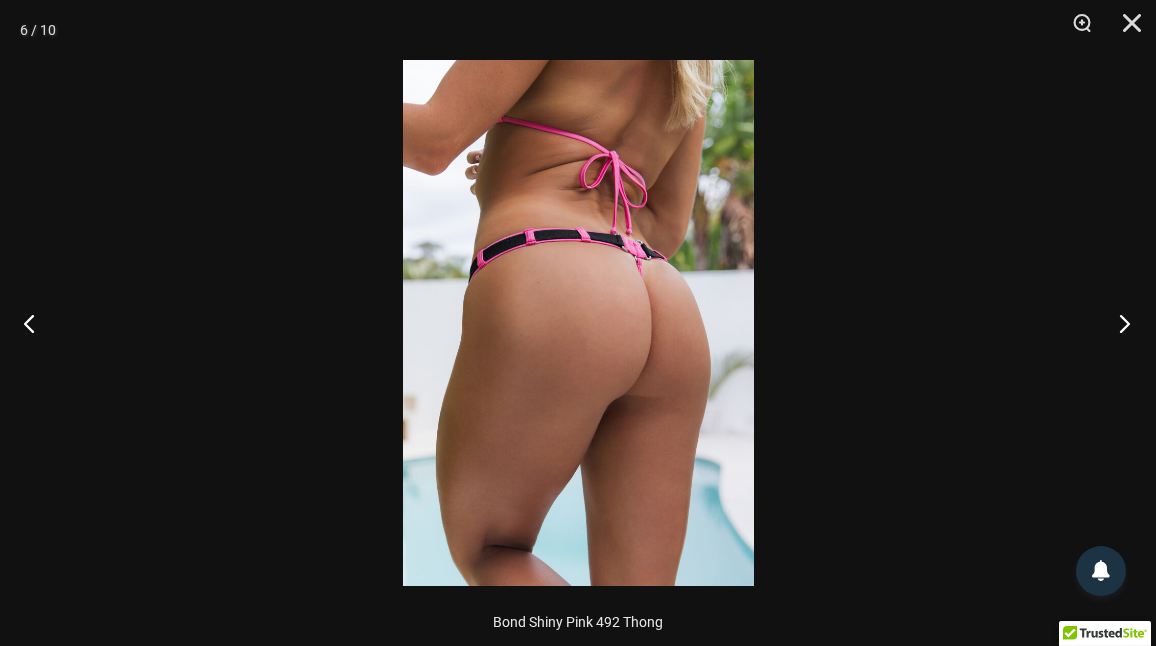 click at bounding box center (1118, 323) 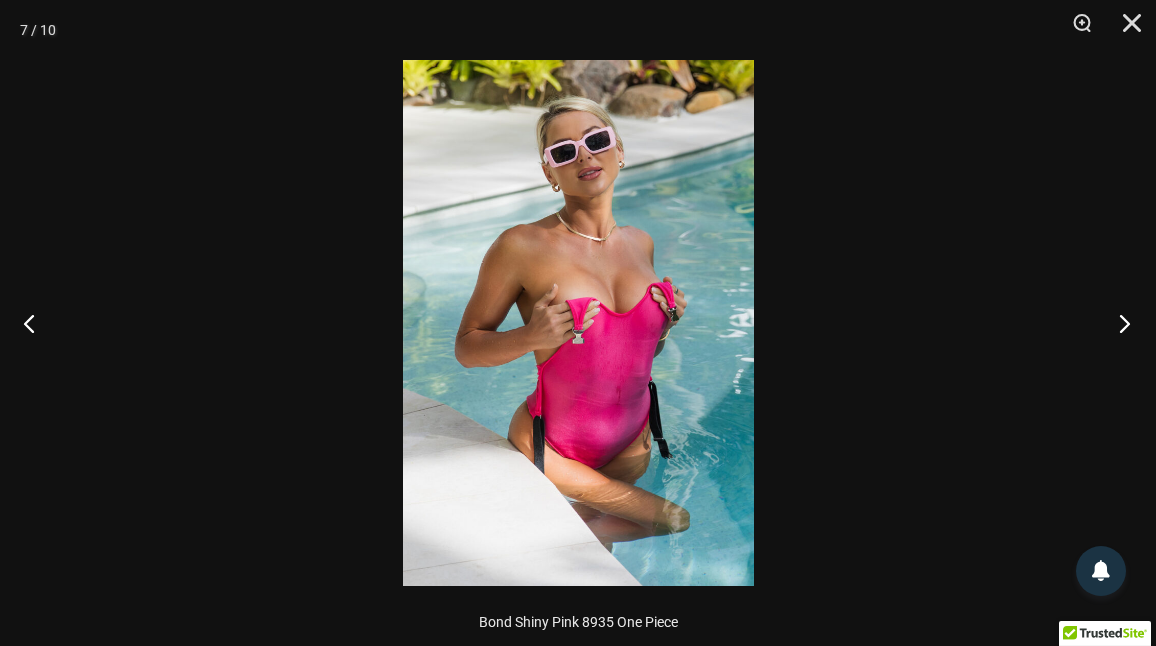 click at bounding box center [1118, 323] 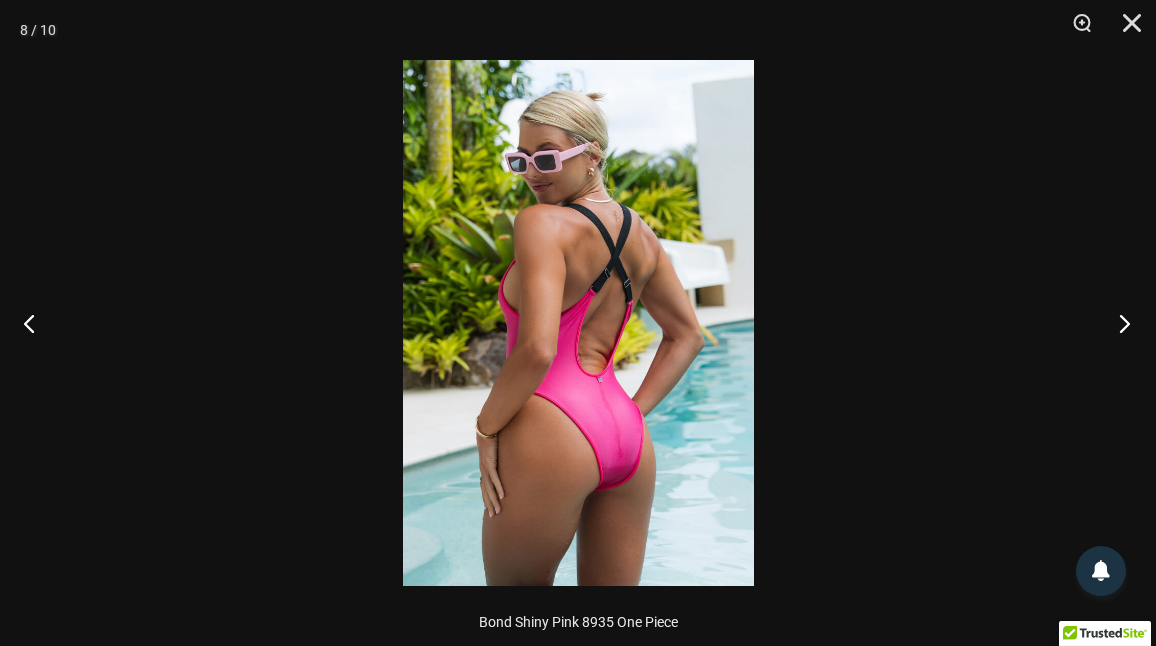 click at bounding box center (1118, 323) 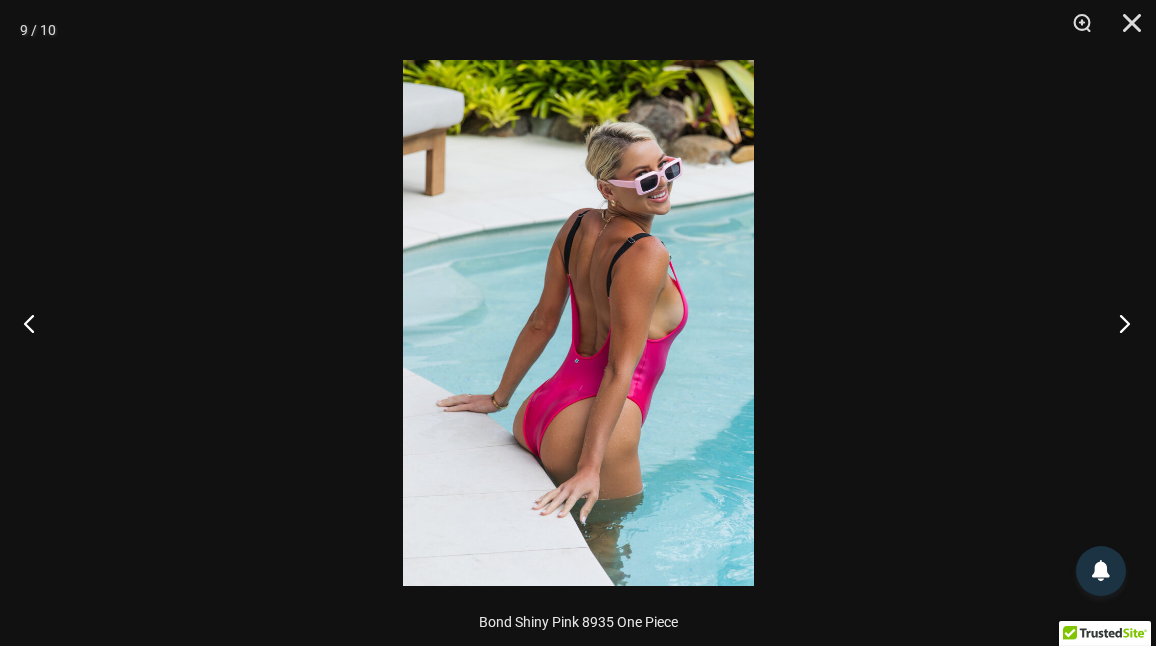 click at bounding box center (1118, 323) 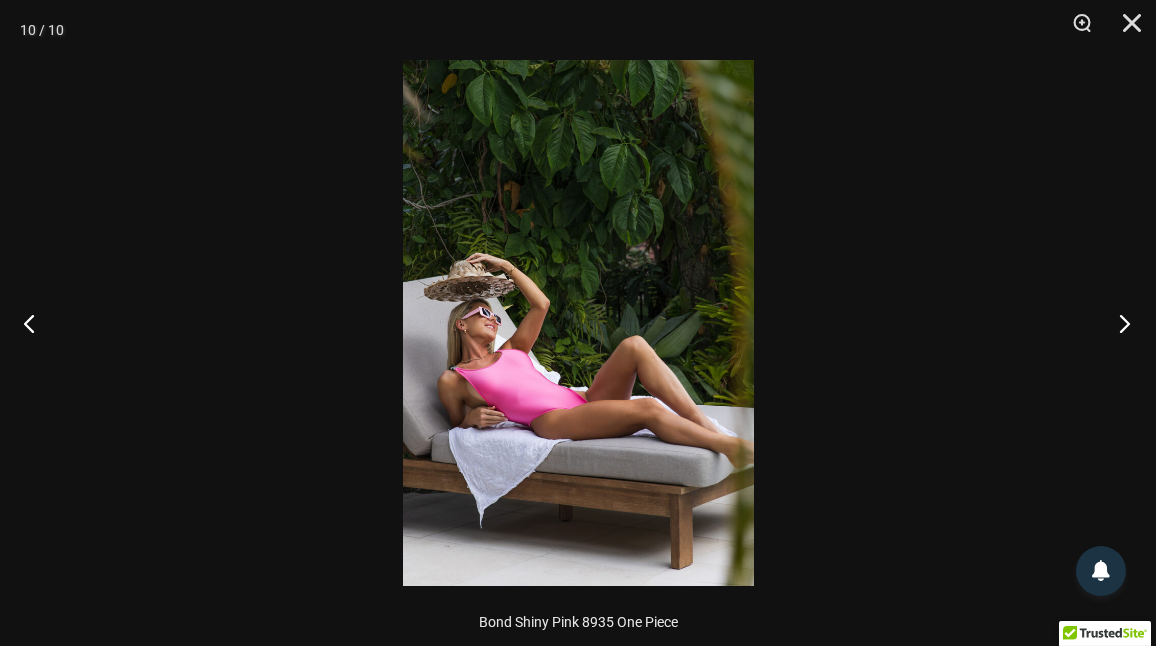 click at bounding box center (1118, 323) 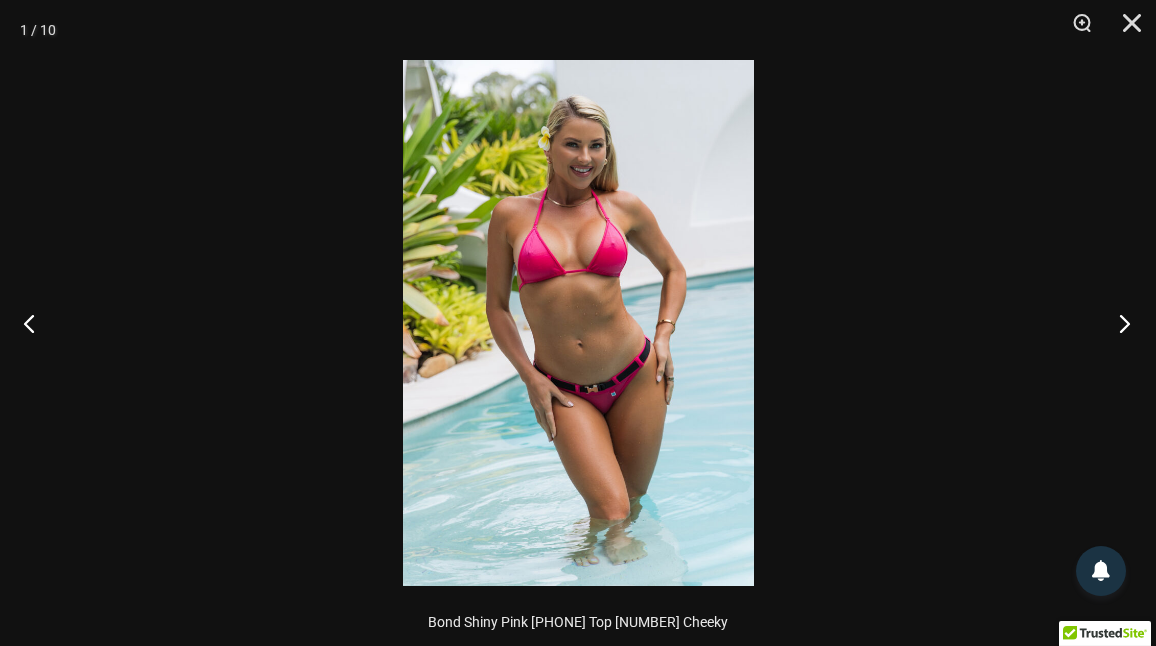 click at bounding box center [1118, 323] 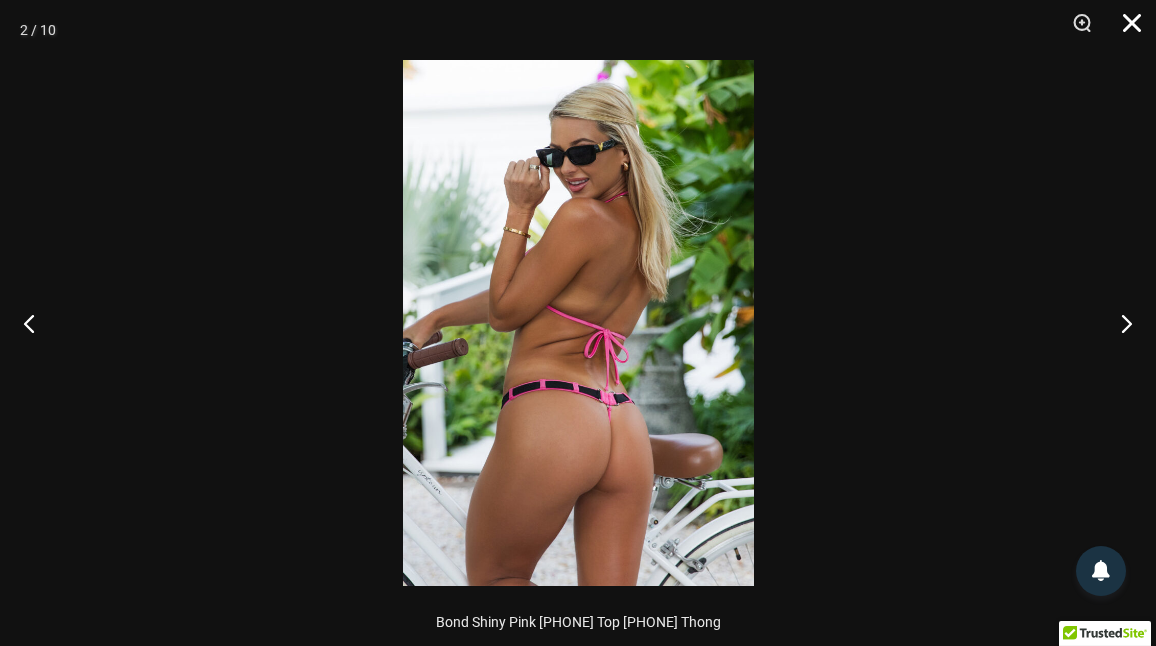 click at bounding box center (1125, 30) 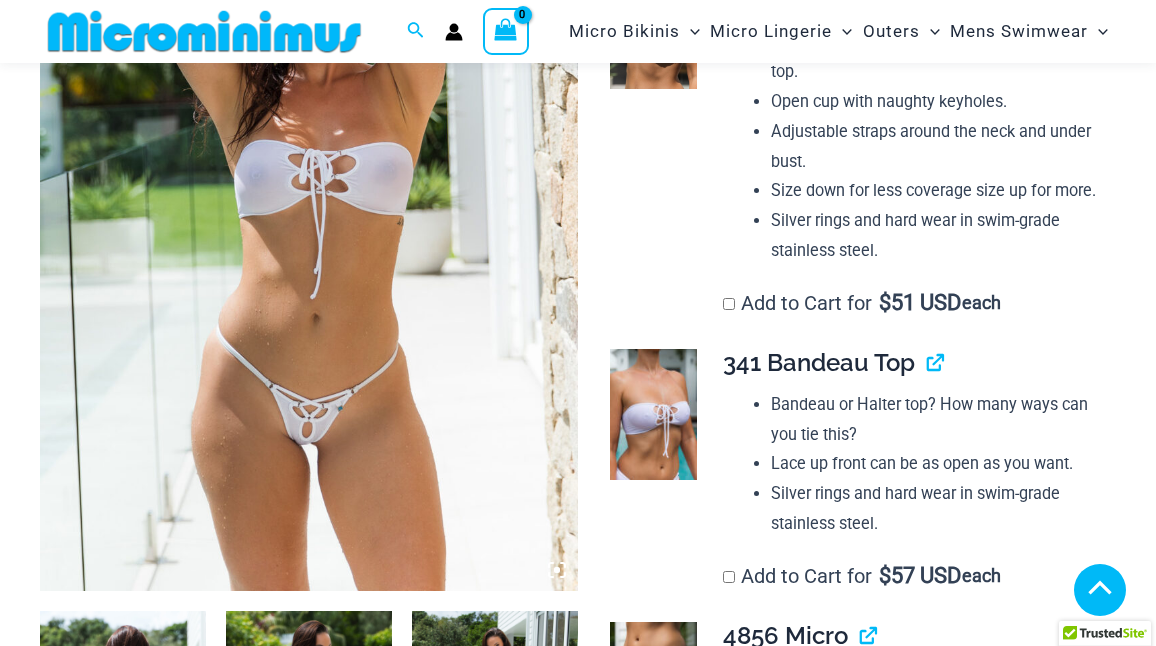 scroll, scrollTop: 596, scrollLeft: 0, axis: vertical 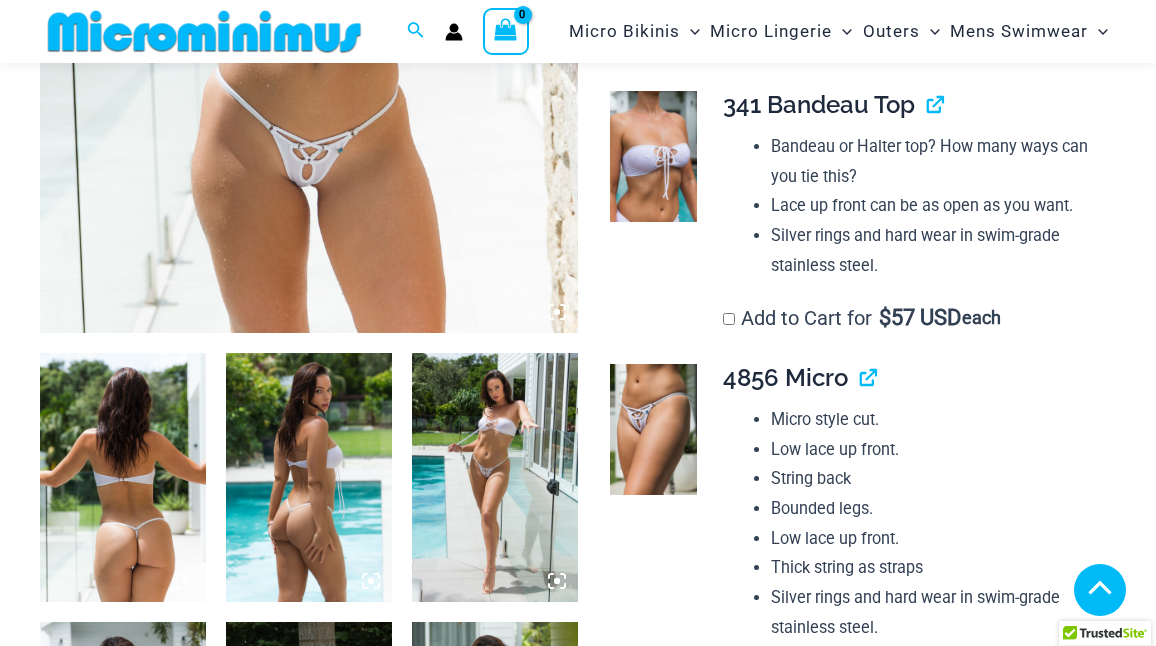 click at bounding box center (495, 1015) 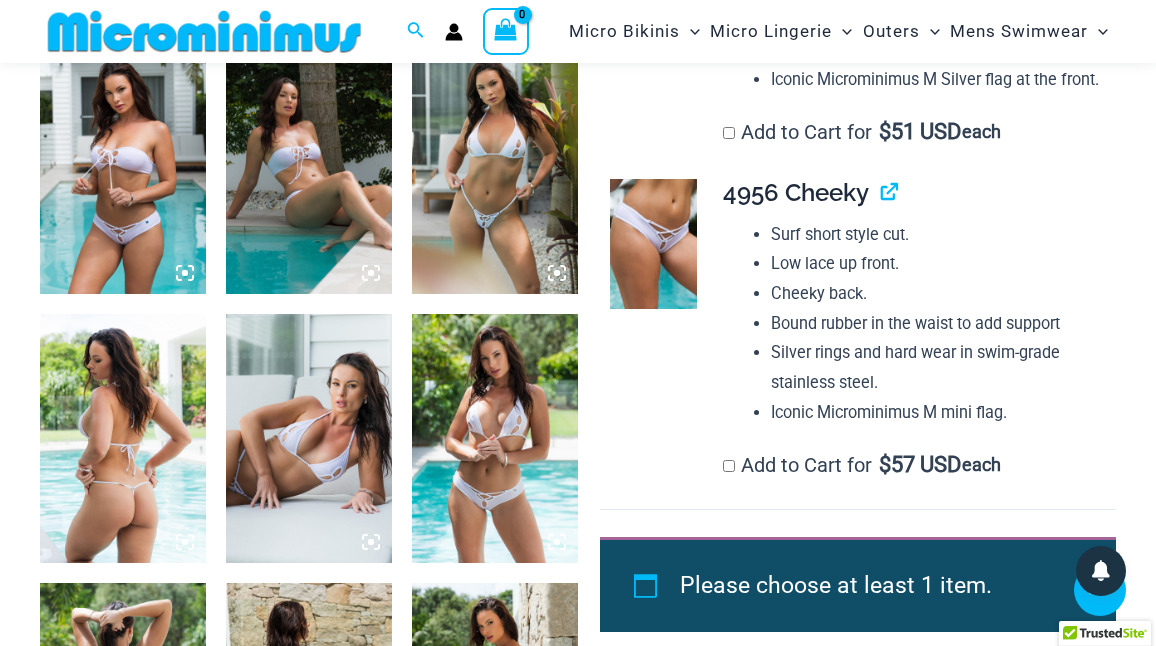 click at bounding box center (495, 438) 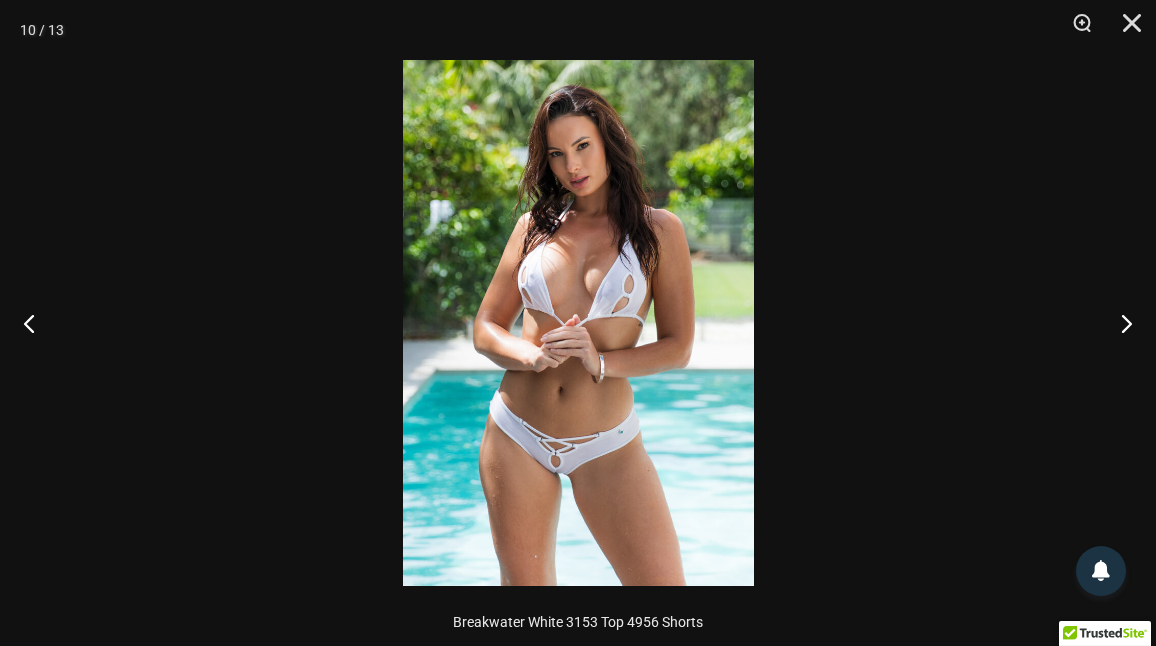 click at bounding box center [578, 323] 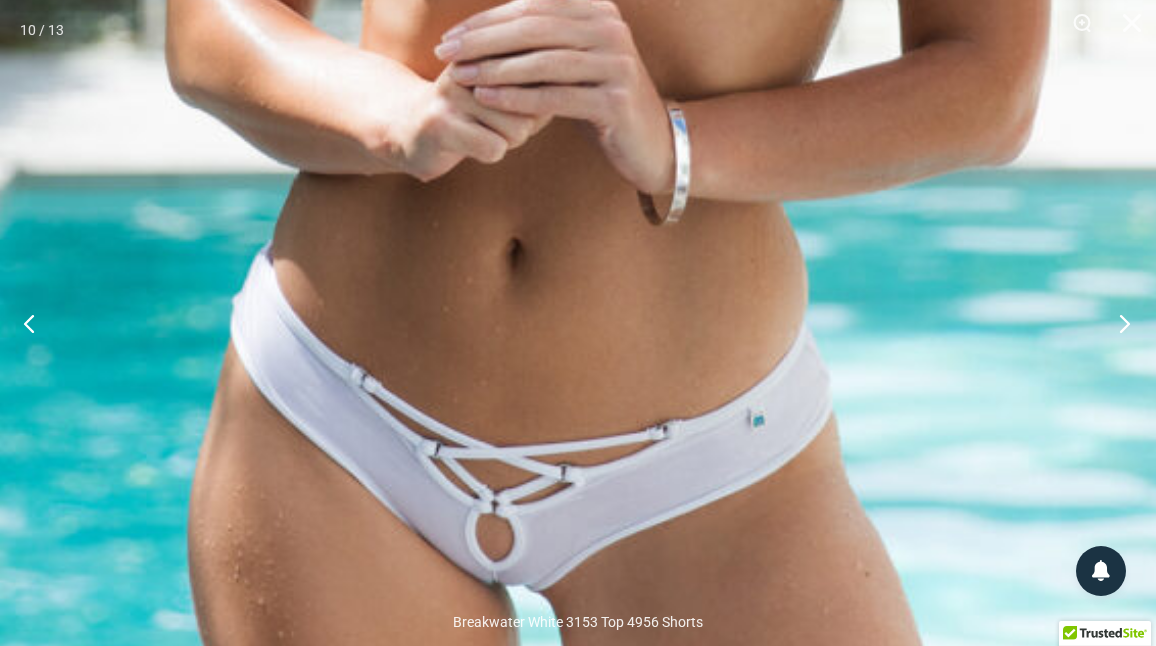 click at bounding box center [1118, 323] 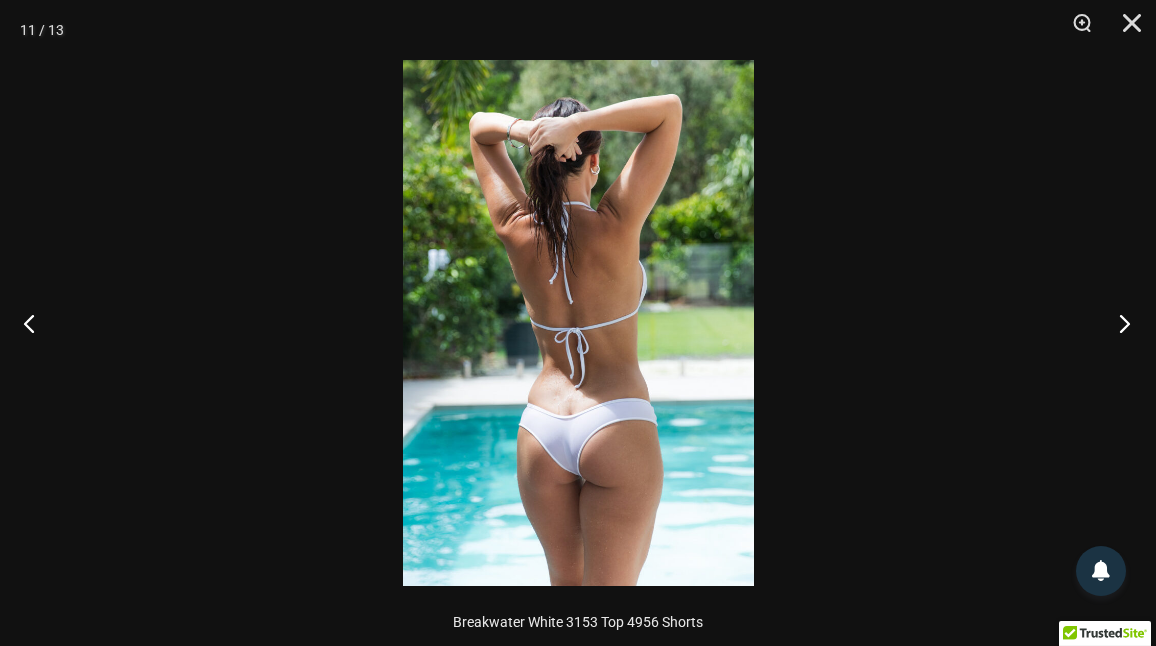 click at bounding box center (1118, 323) 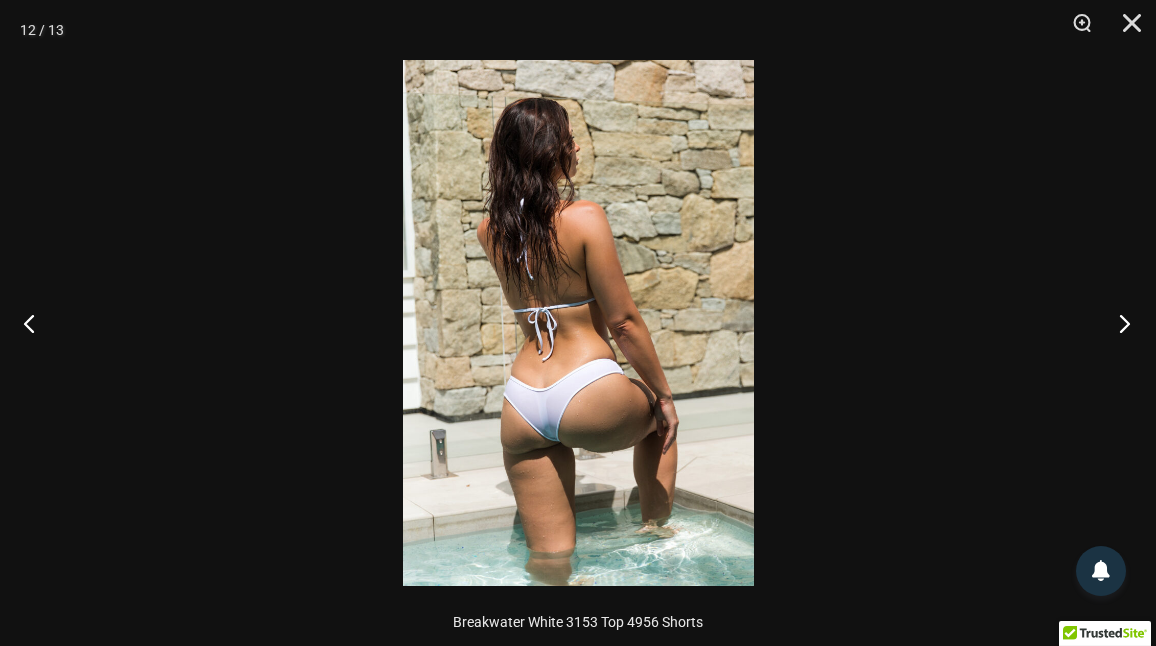 click at bounding box center [1118, 323] 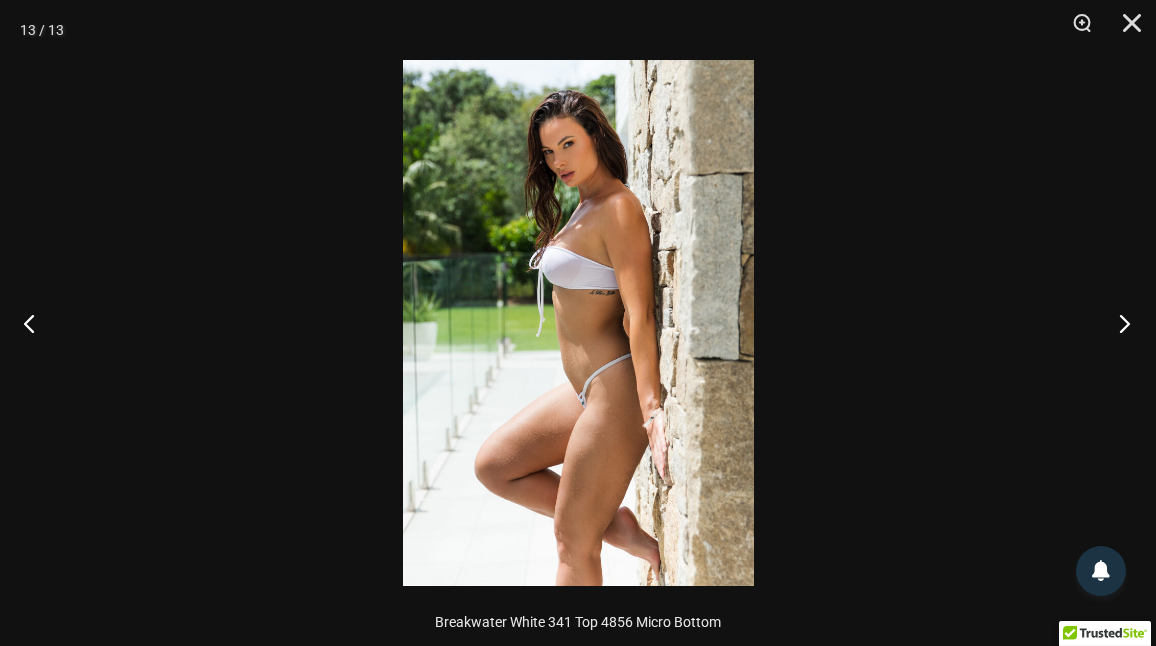 click at bounding box center [1118, 323] 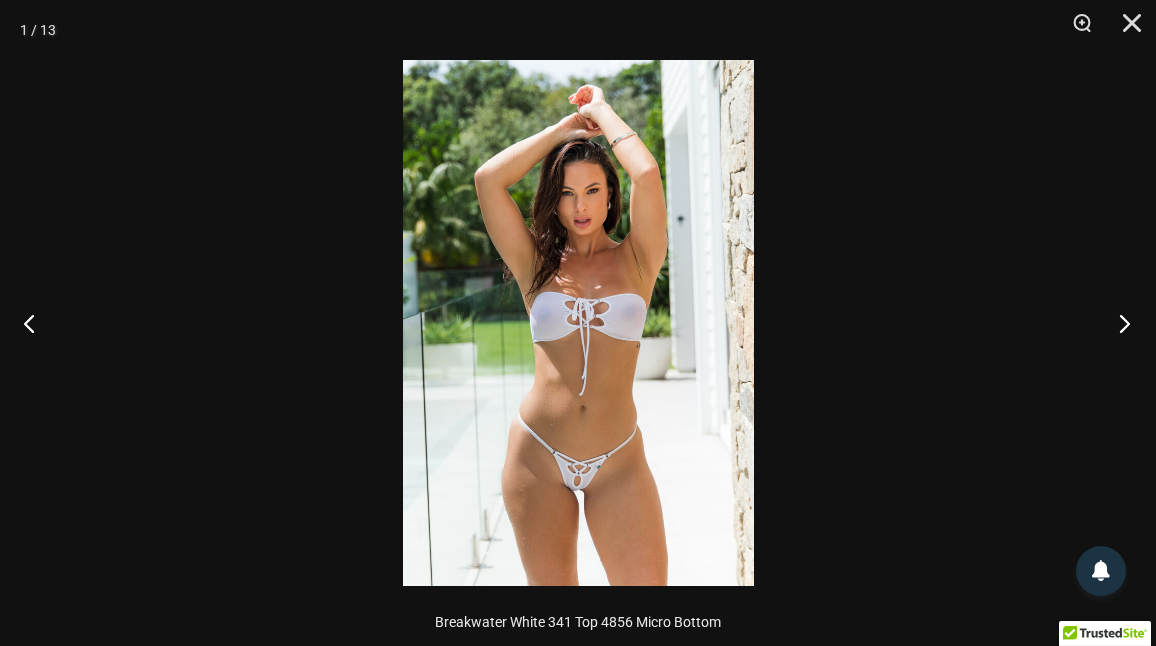 click at bounding box center [1118, 323] 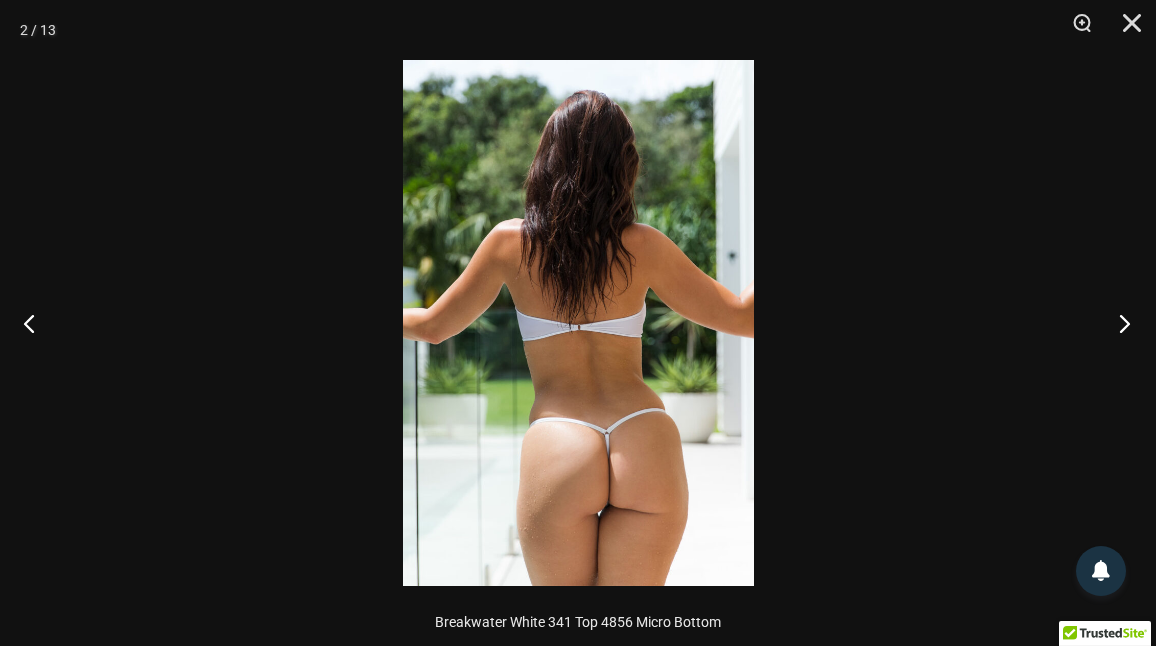 click at bounding box center (1118, 323) 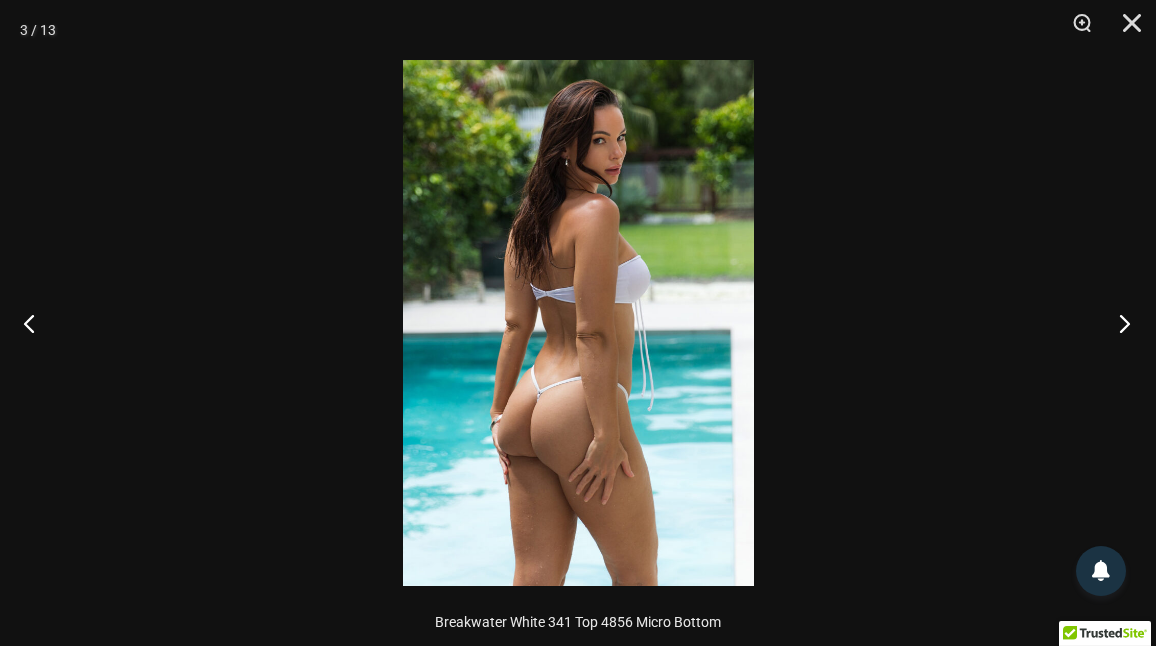 click at bounding box center (1118, 323) 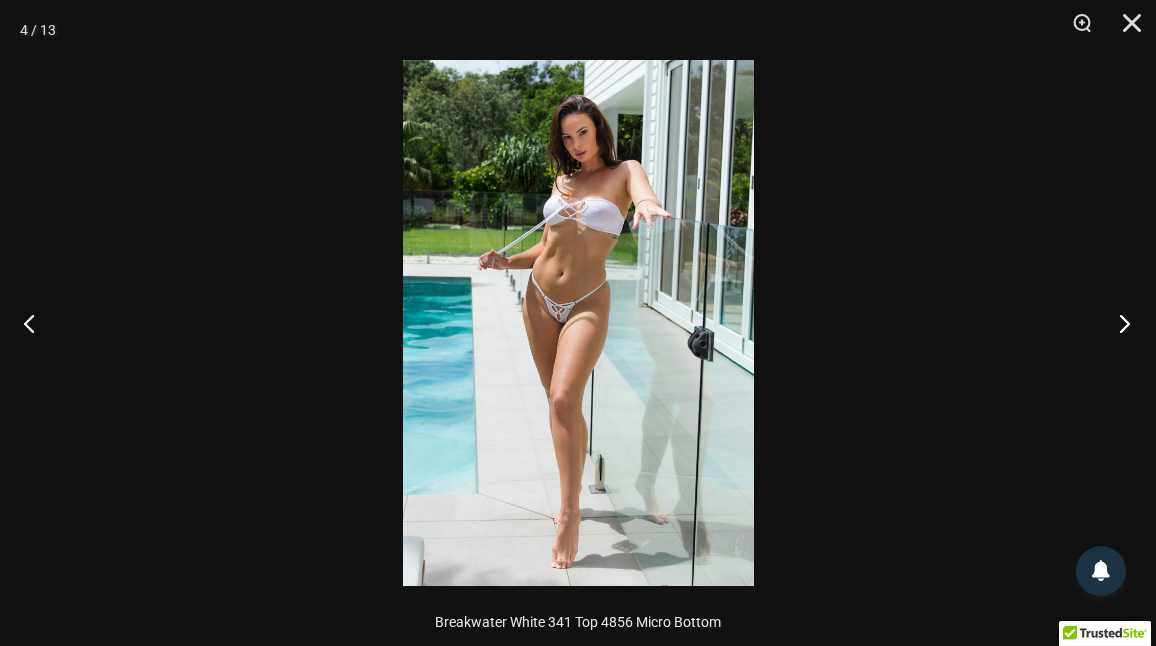 click at bounding box center [1118, 323] 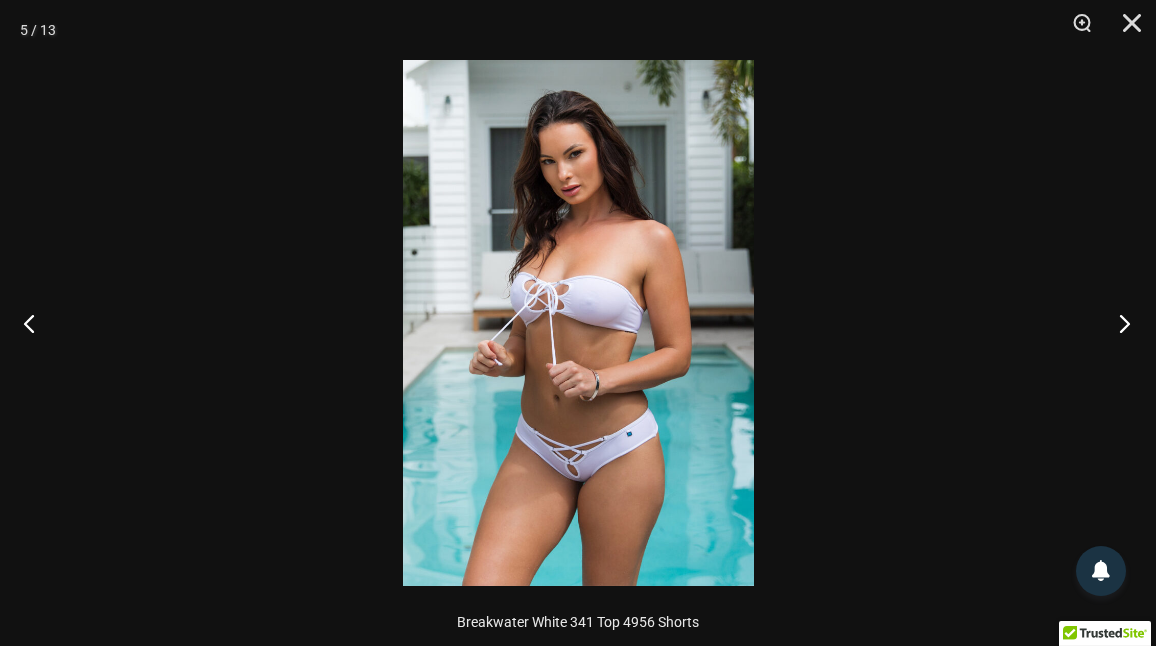 click at bounding box center (1118, 323) 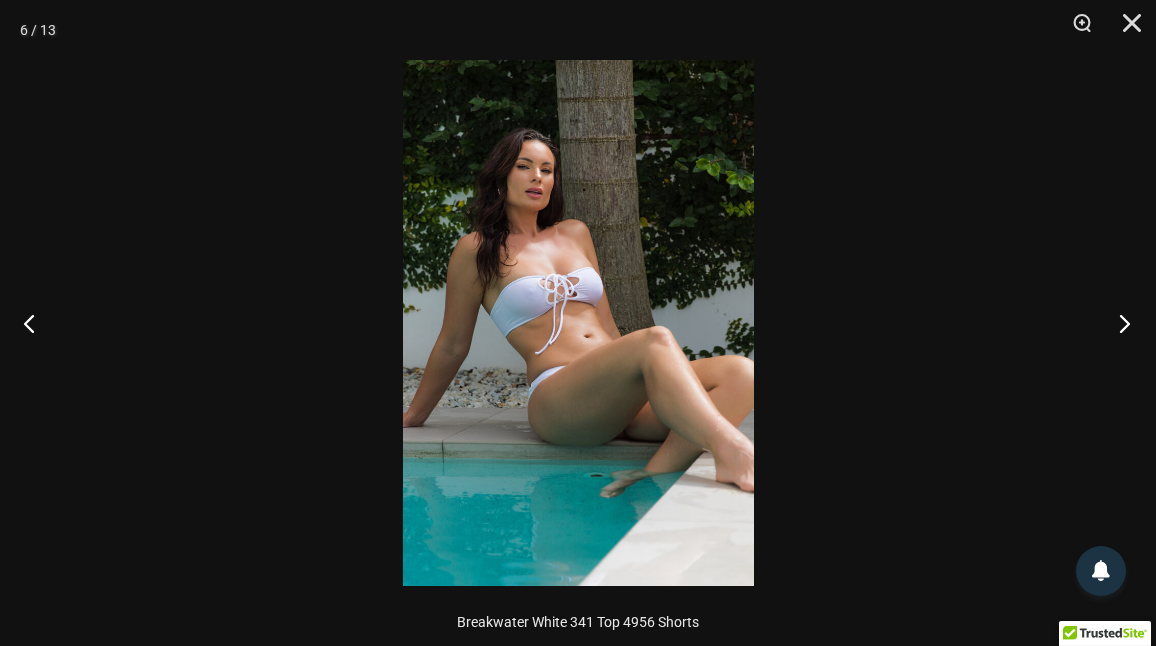 click at bounding box center (1118, 323) 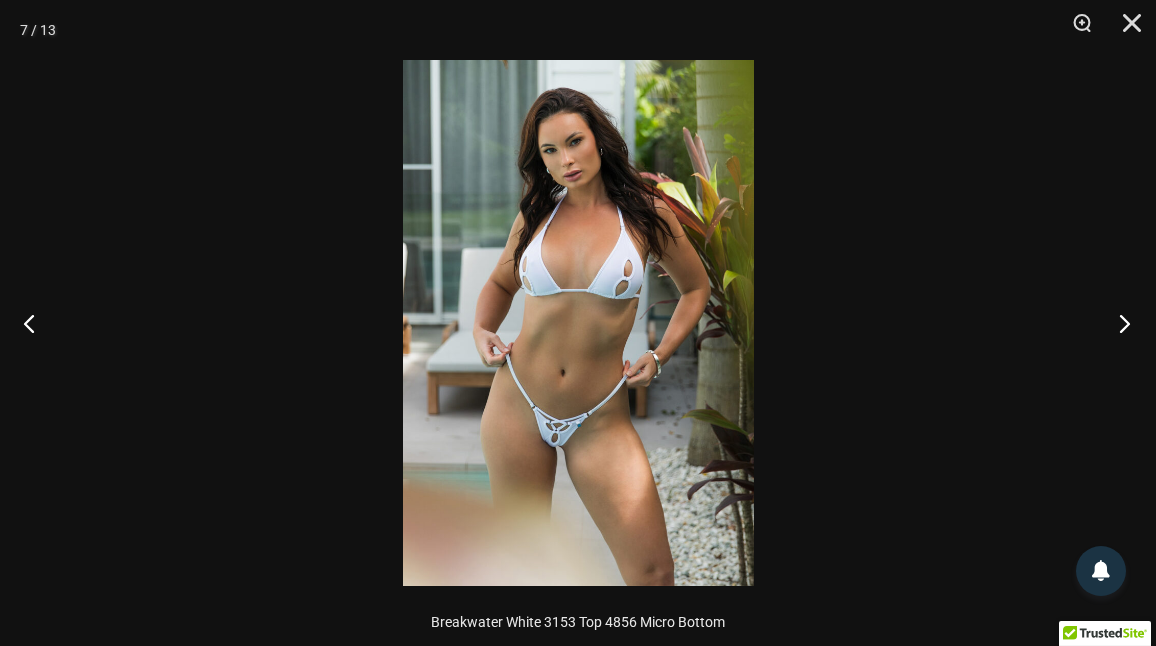 click at bounding box center [1118, 323] 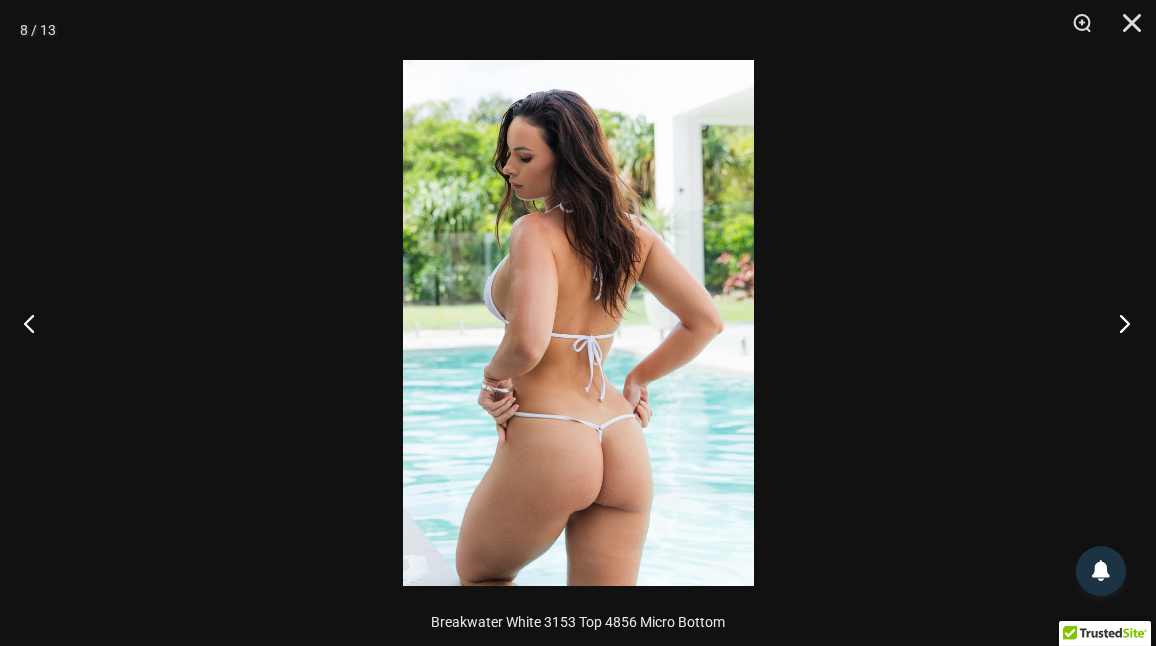 click at bounding box center (1118, 323) 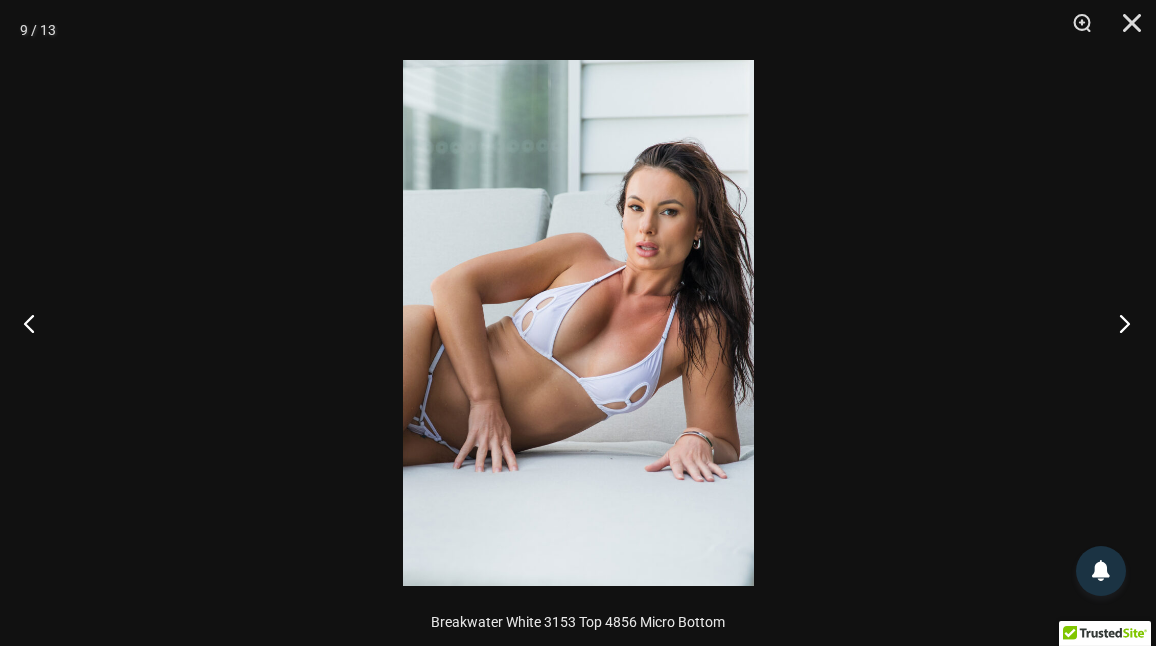 click at bounding box center [1118, 323] 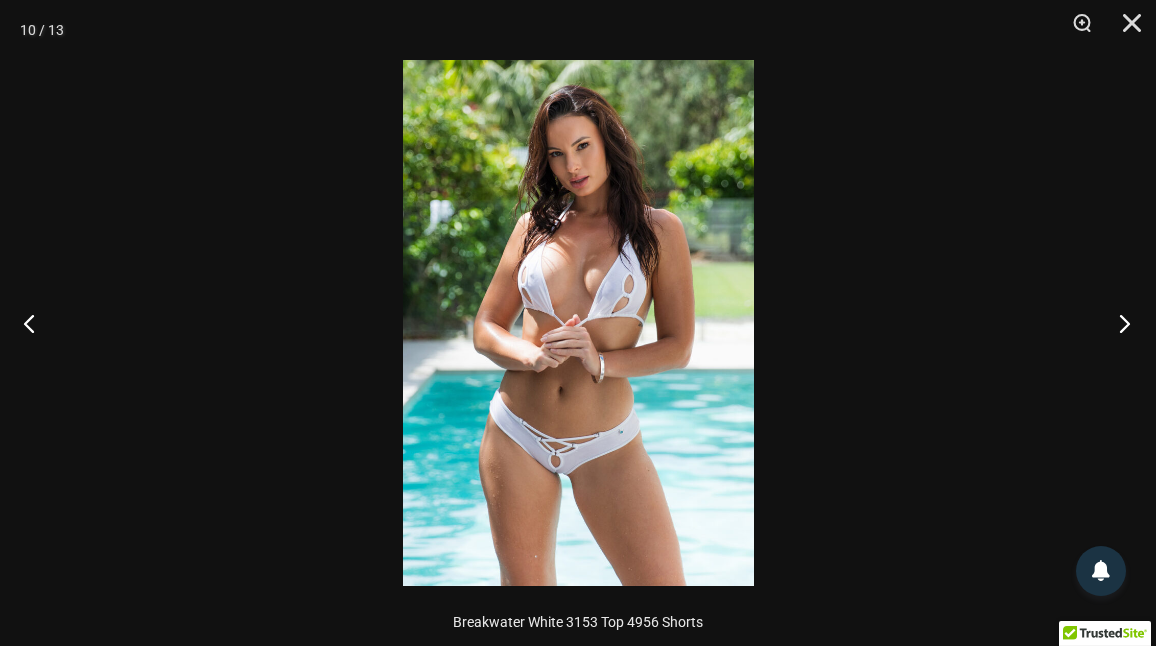 click at bounding box center (1118, 323) 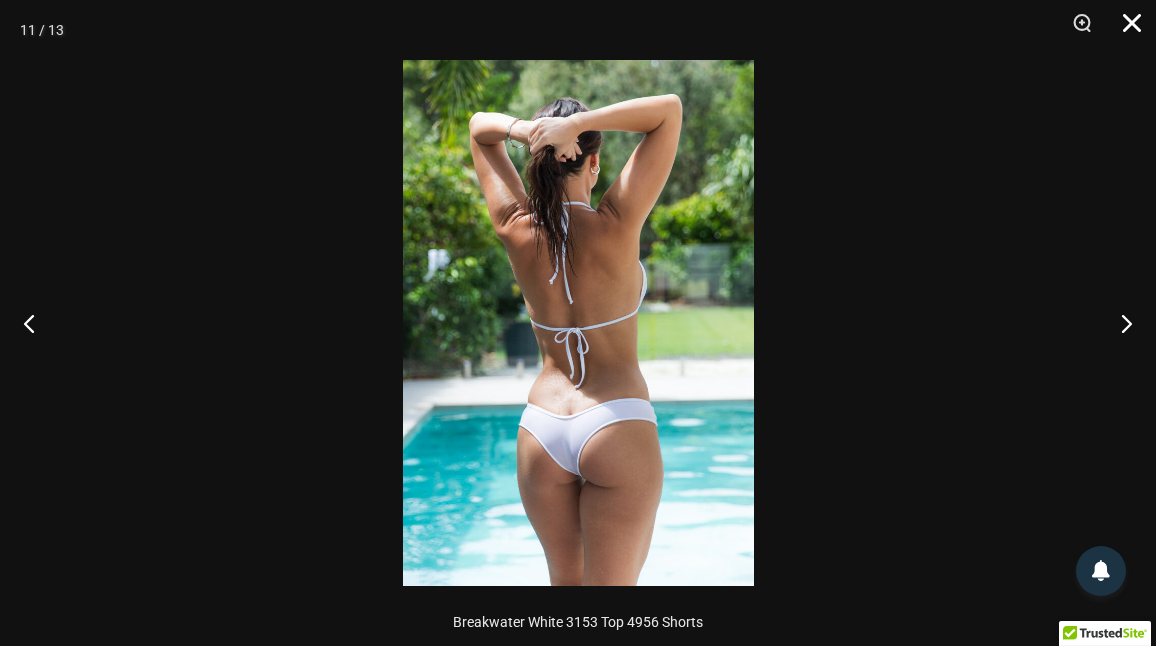 click at bounding box center (1125, 30) 